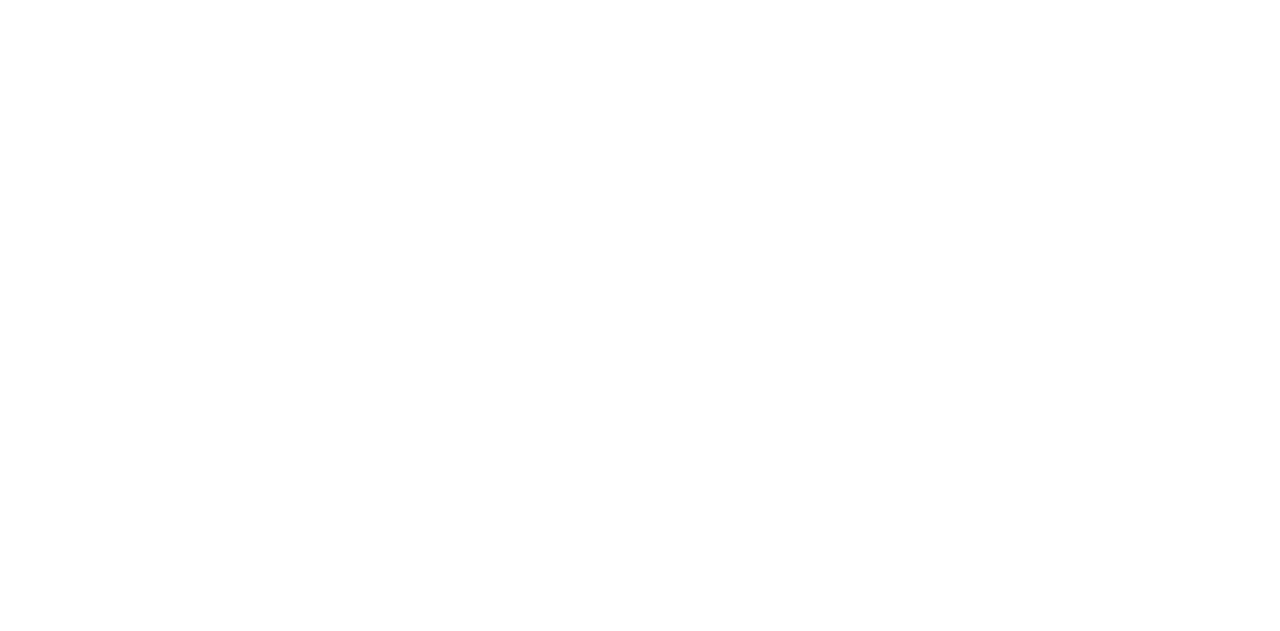 scroll, scrollTop: 0, scrollLeft: 0, axis: both 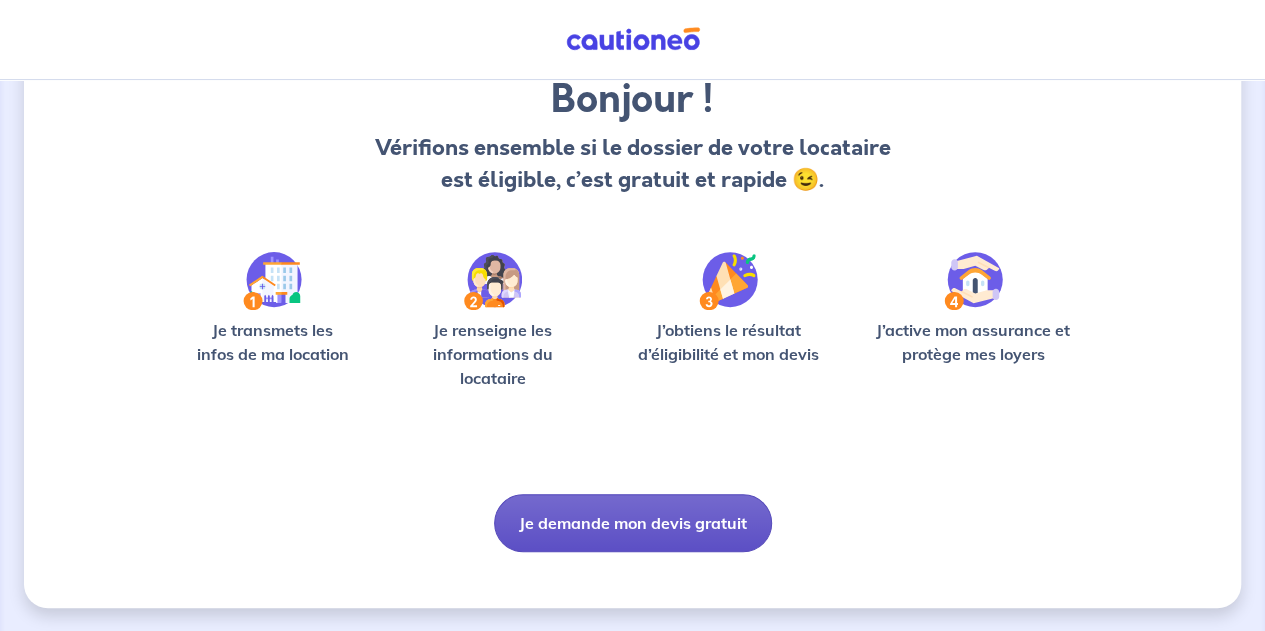 click on "Je demande mon devis gratuit" at bounding box center (633, 523) 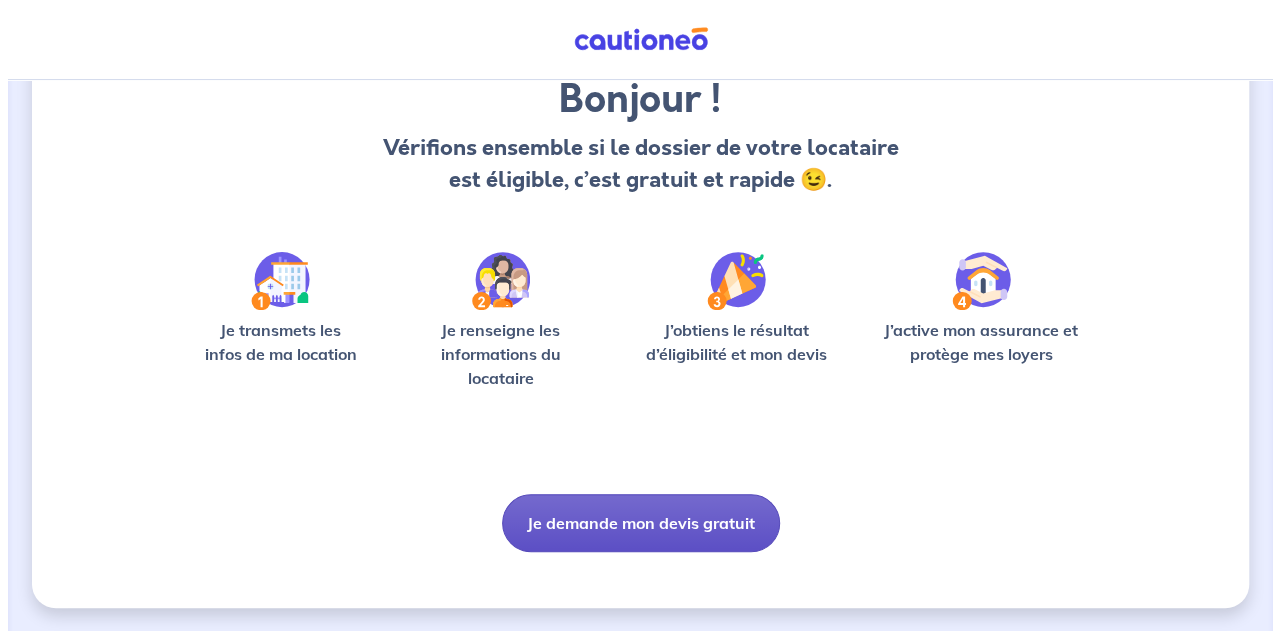 scroll, scrollTop: 0, scrollLeft: 0, axis: both 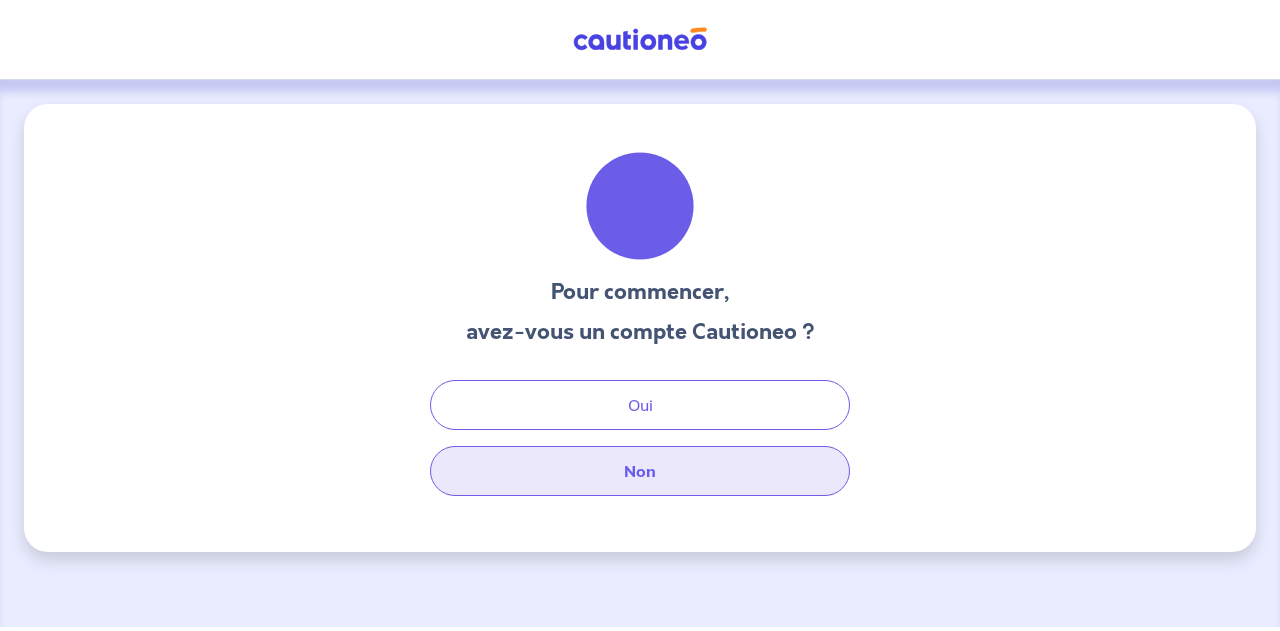 click on "Non" at bounding box center (640, 471) 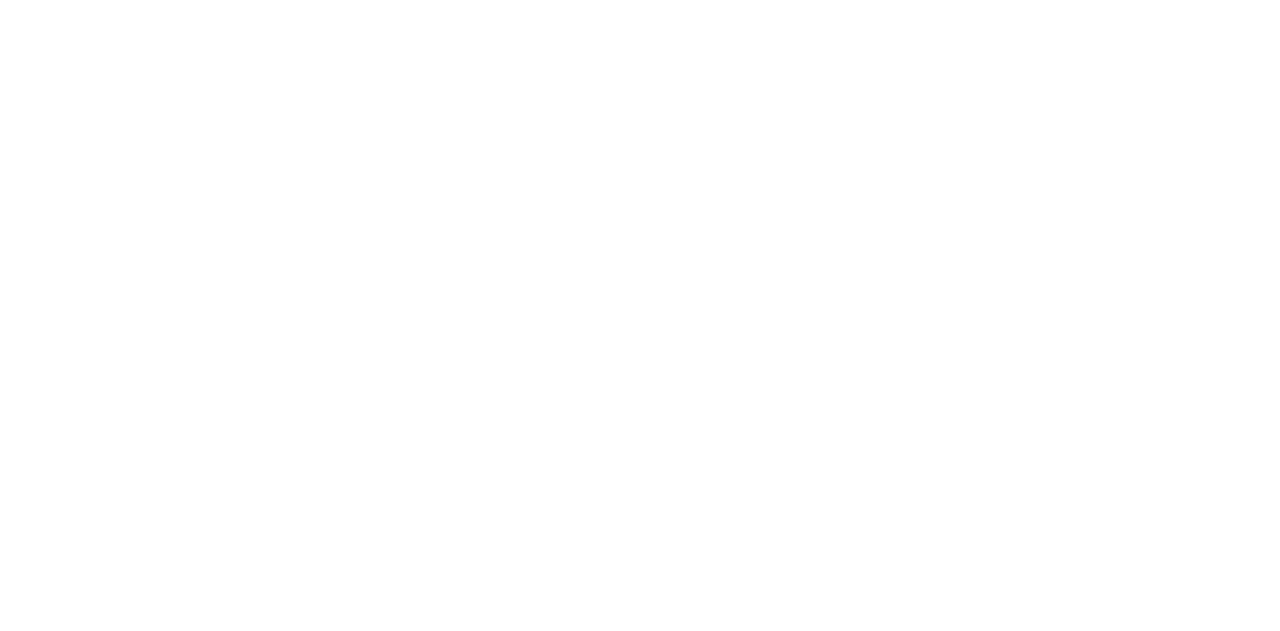 scroll, scrollTop: 0, scrollLeft: 0, axis: both 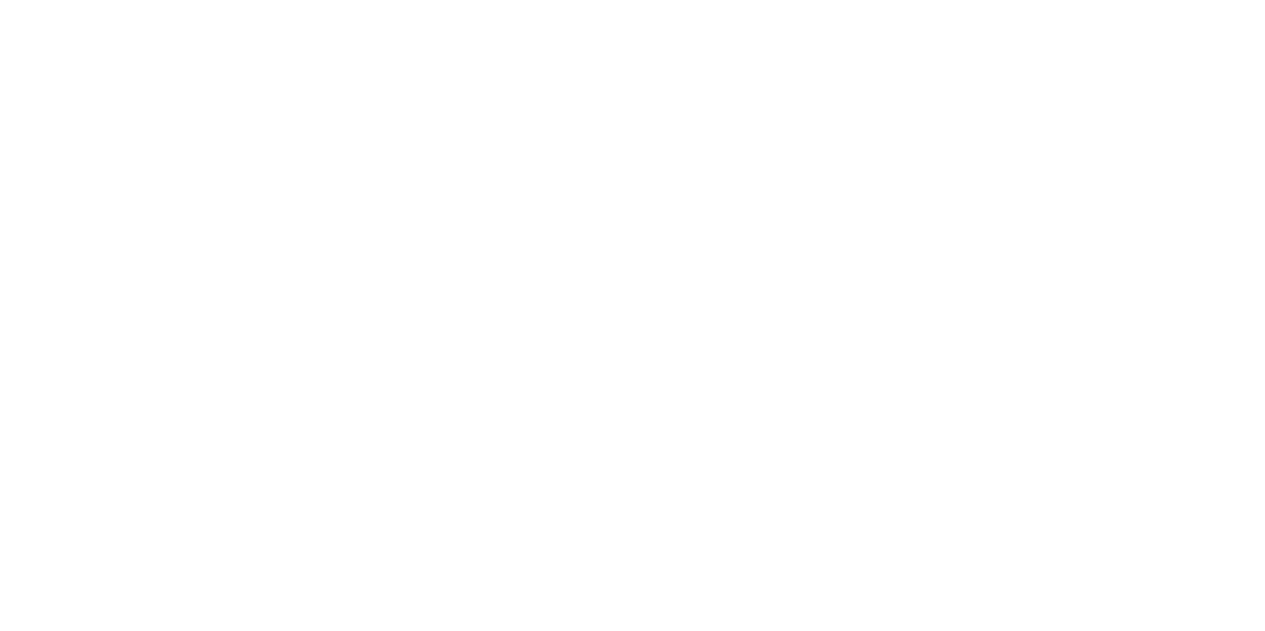 select on "FR" 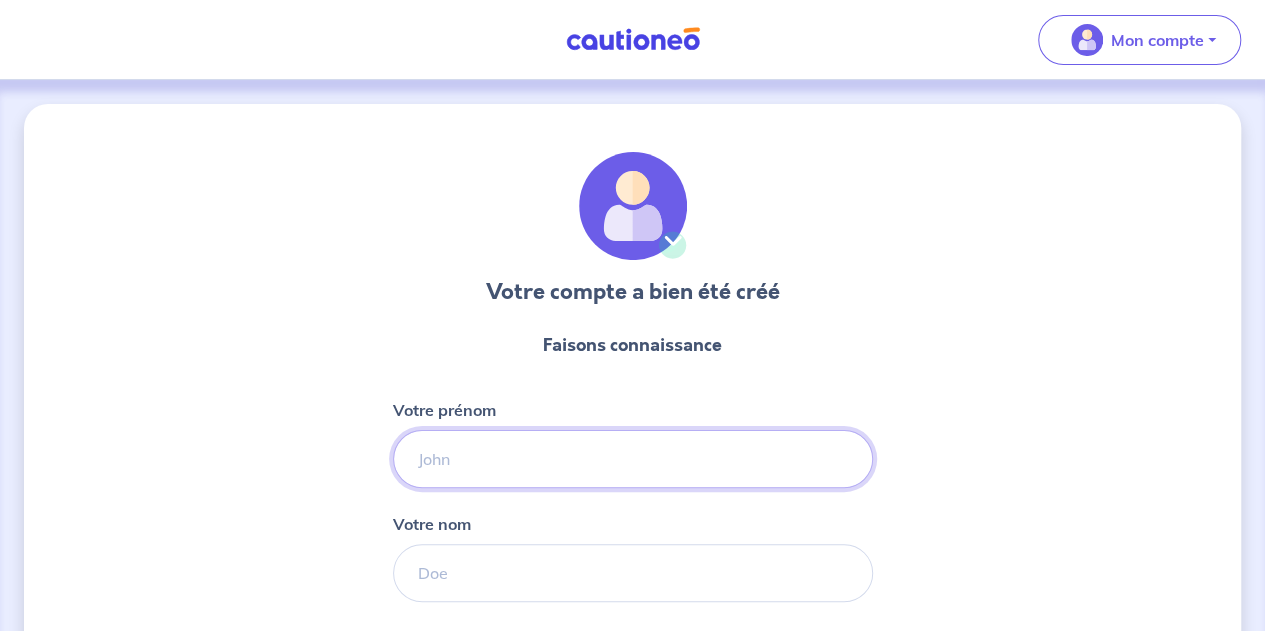 click on "Votre prénom" at bounding box center [633, 459] 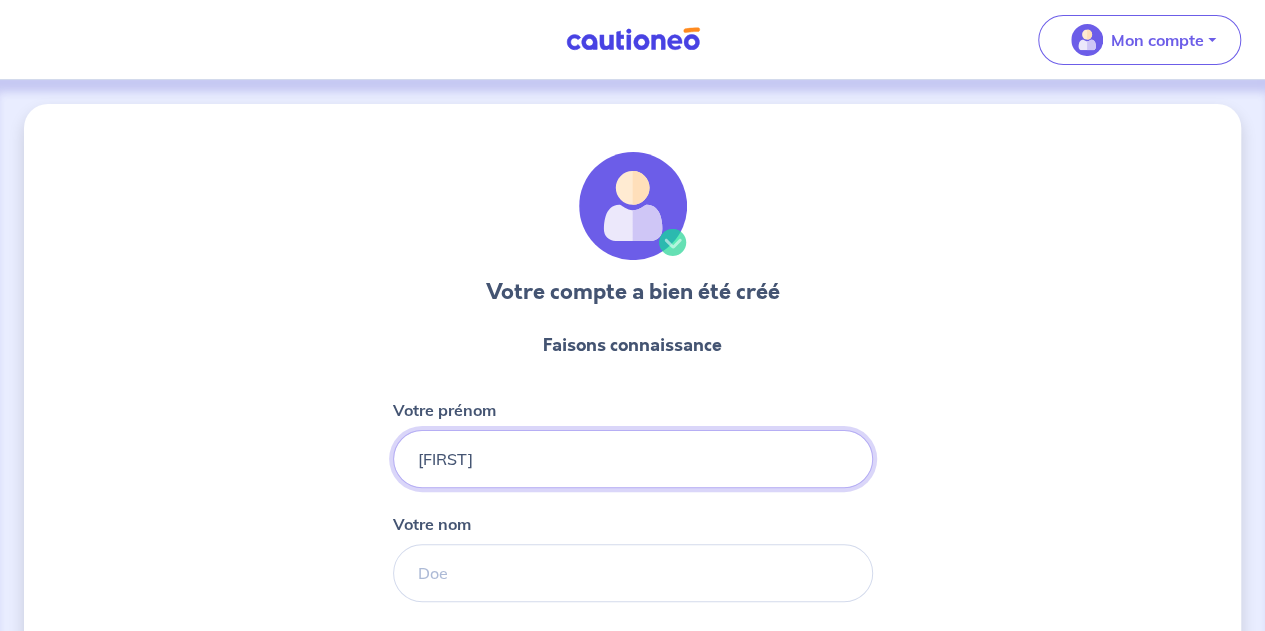 type on "[FIRST]" 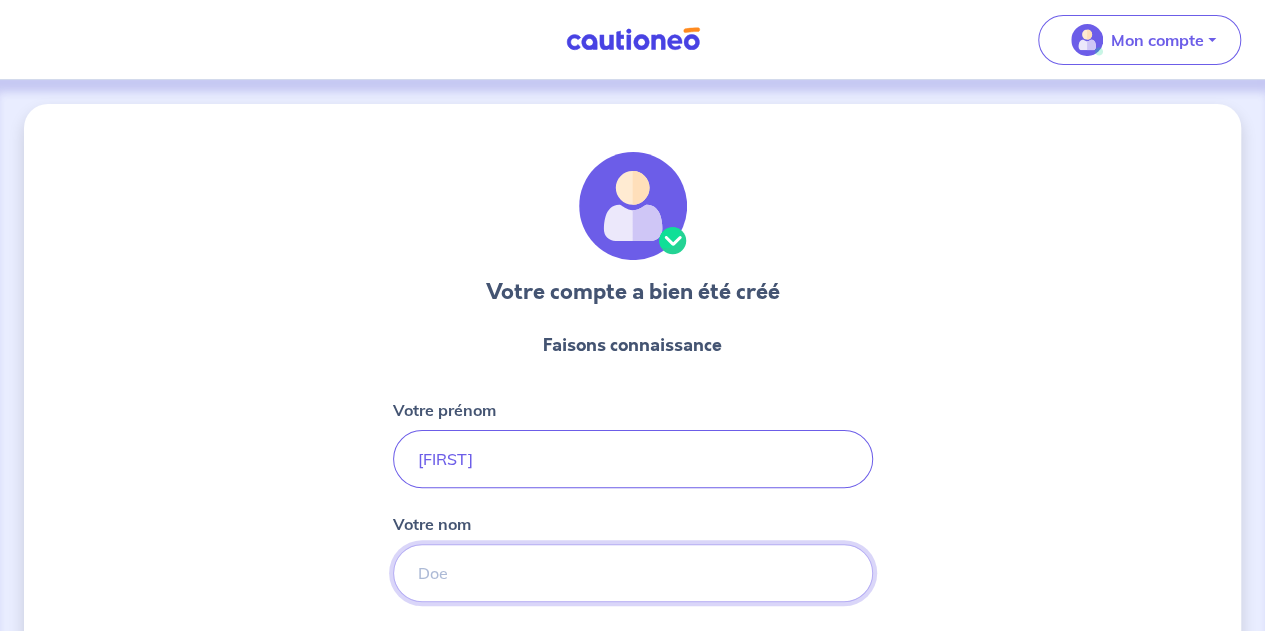 click on "Votre nom" at bounding box center (633, 573) 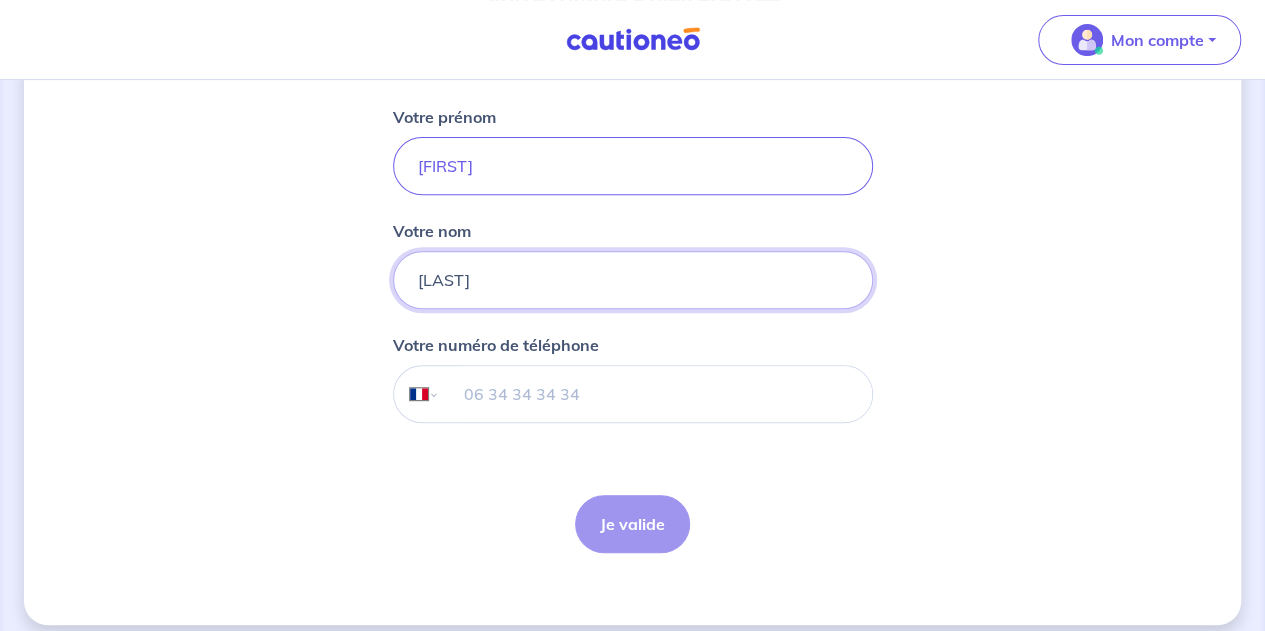 scroll, scrollTop: 308, scrollLeft: 0, axis: vertical 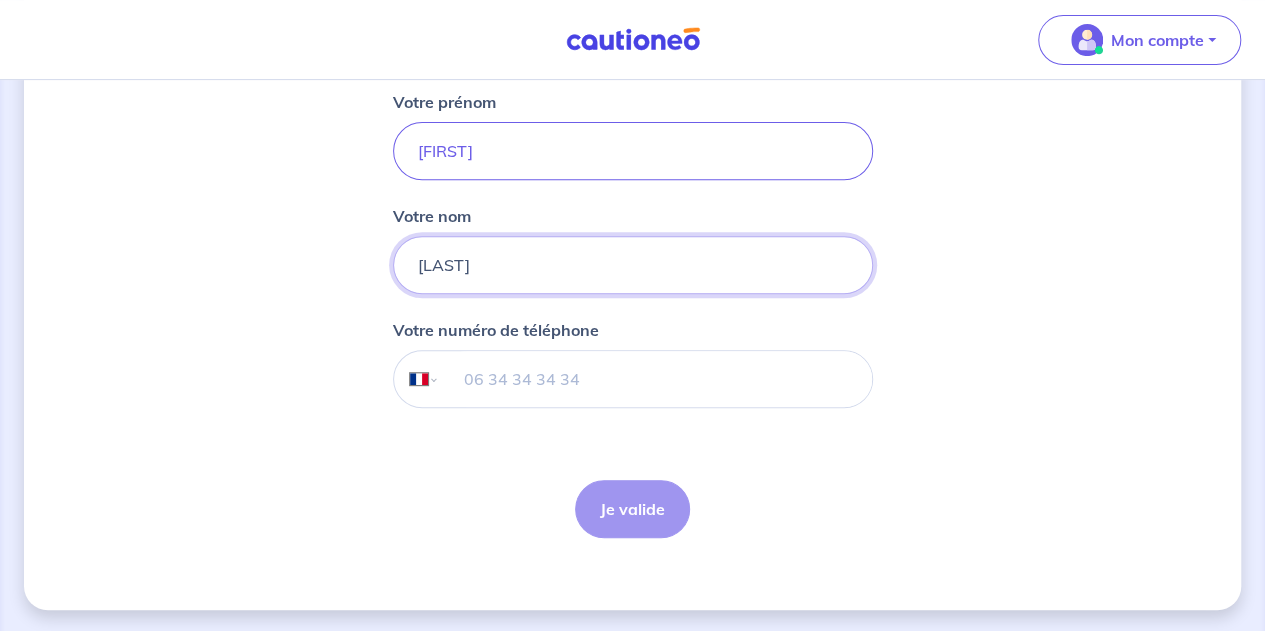 type on "[LAST]" 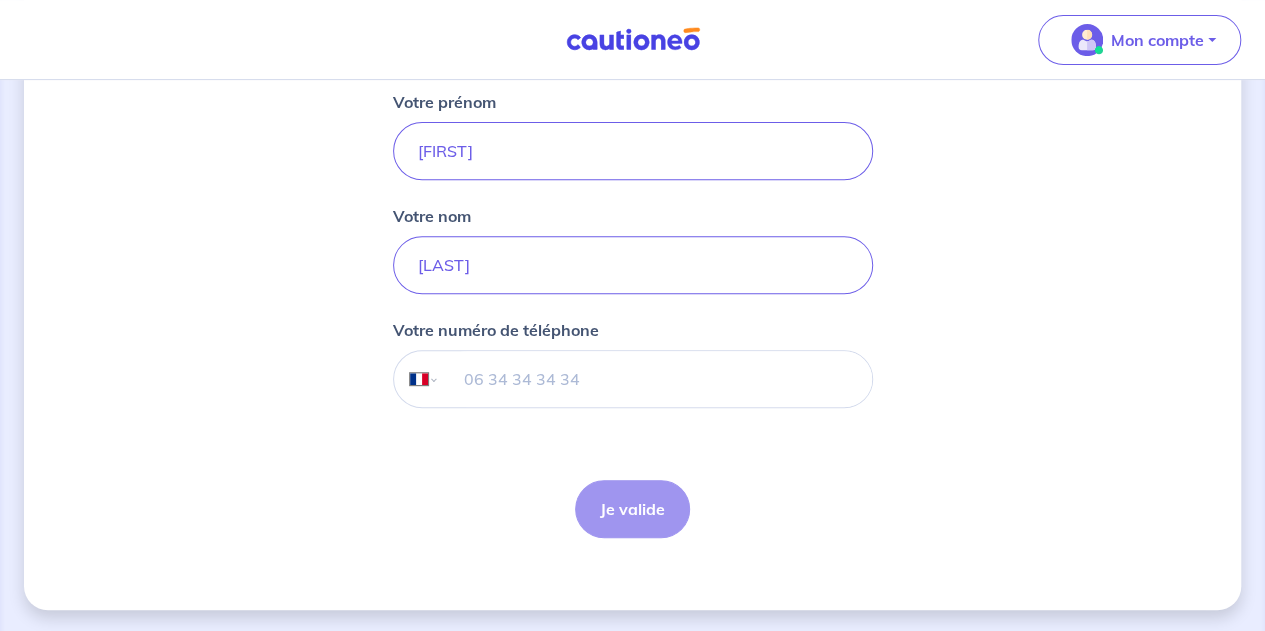 click at bounding box center [655, 379] 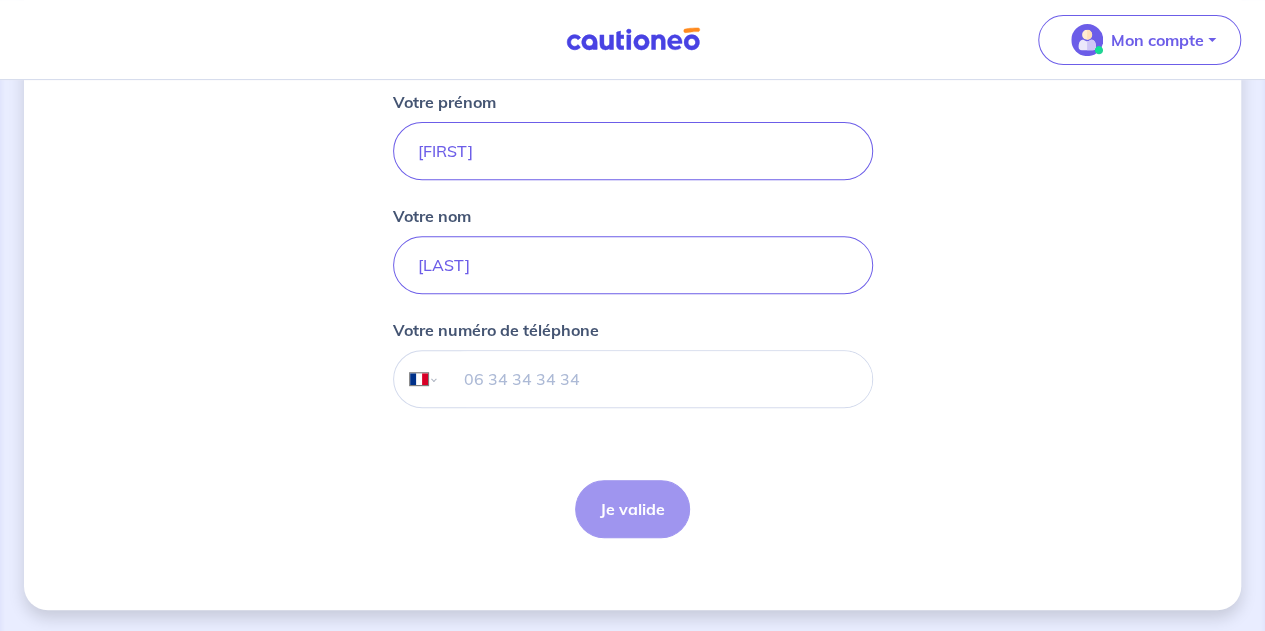 type on "[PHONE]" 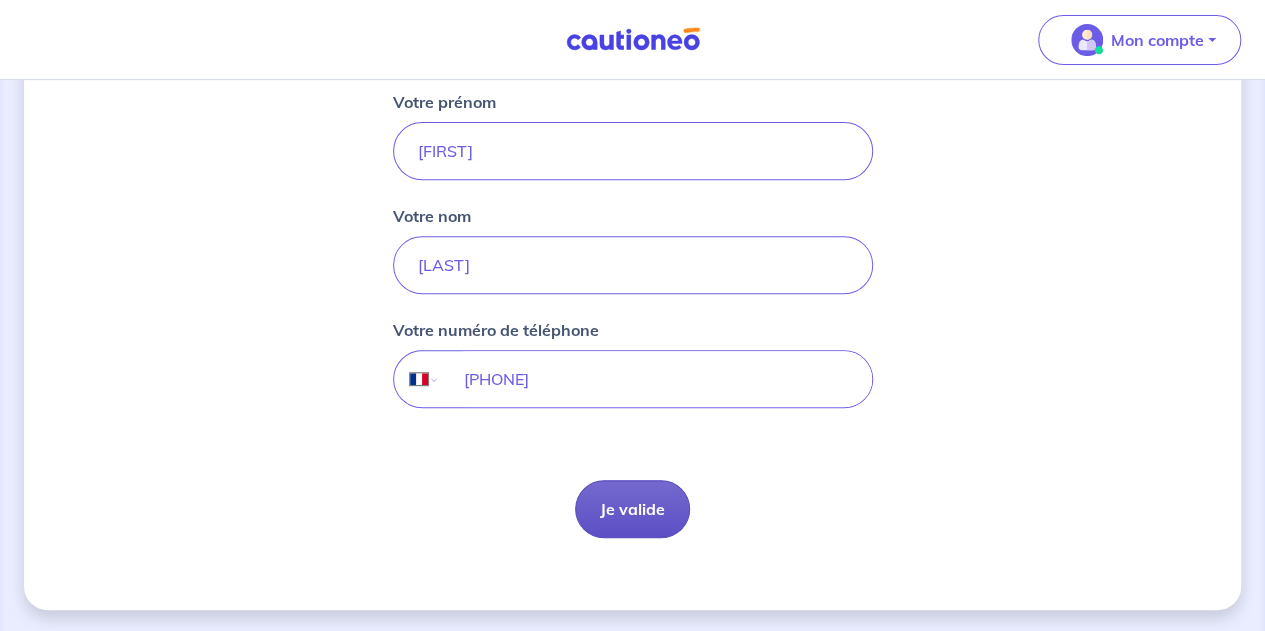 click on "Je valide" at bounding box center [632, 509] 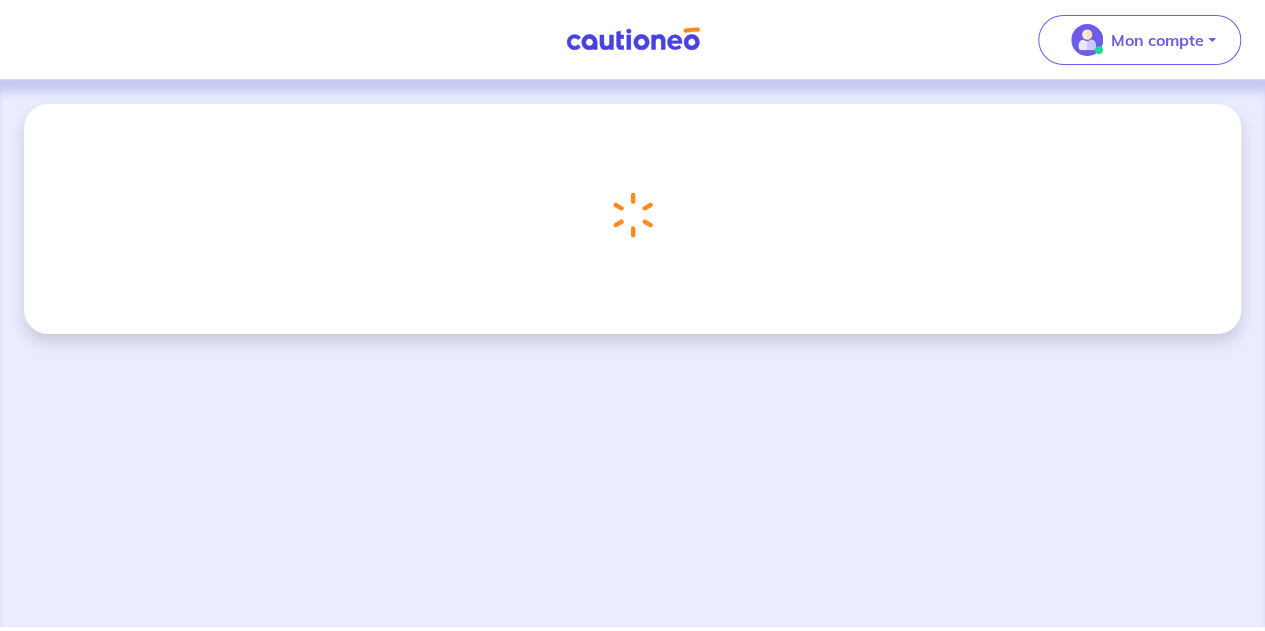 scroll, scrollTop: 0, scrollLeft: 0, axis: both 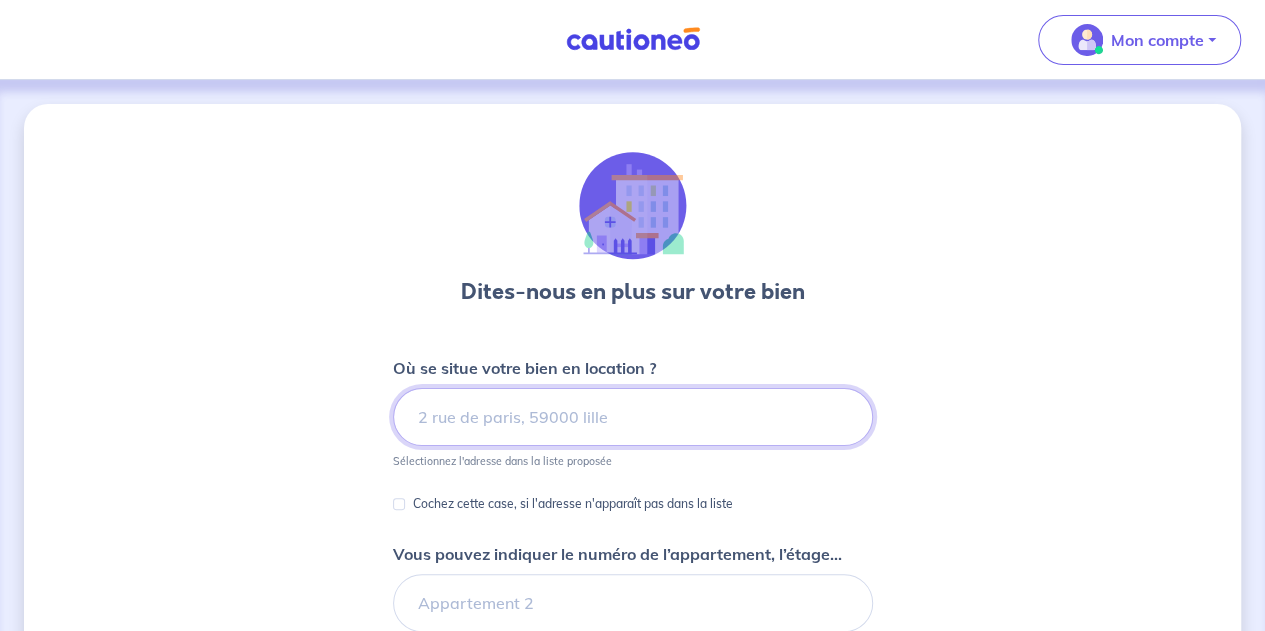 click at bounding box center [633, 417] 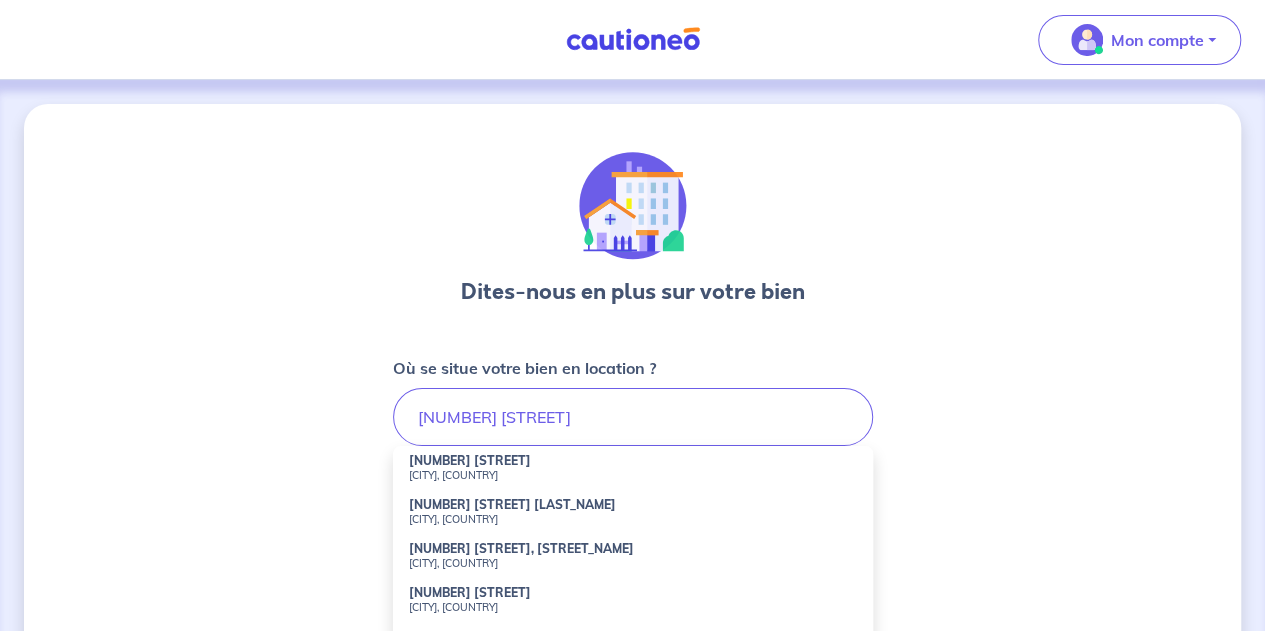 click on "[NUMBER] [STREET]   [CITY], [COUNTRY]" at bounding box center (633, 468) 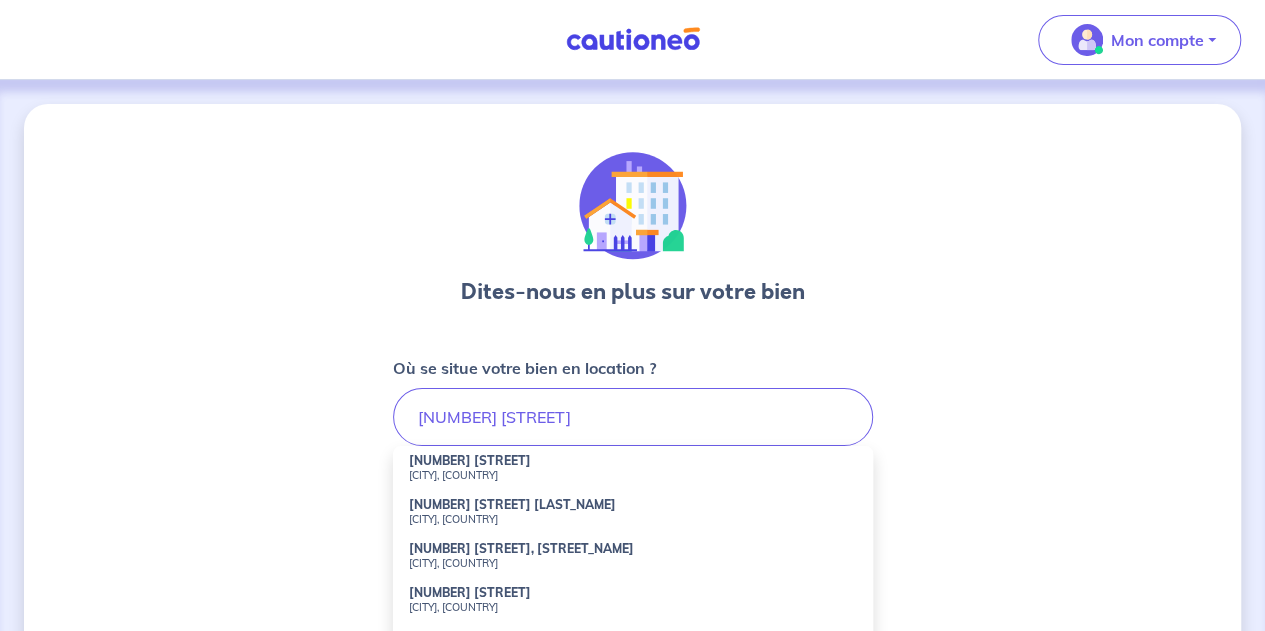 type on "[NUMBER] [STREET], [CITY], [COUNTRY]" 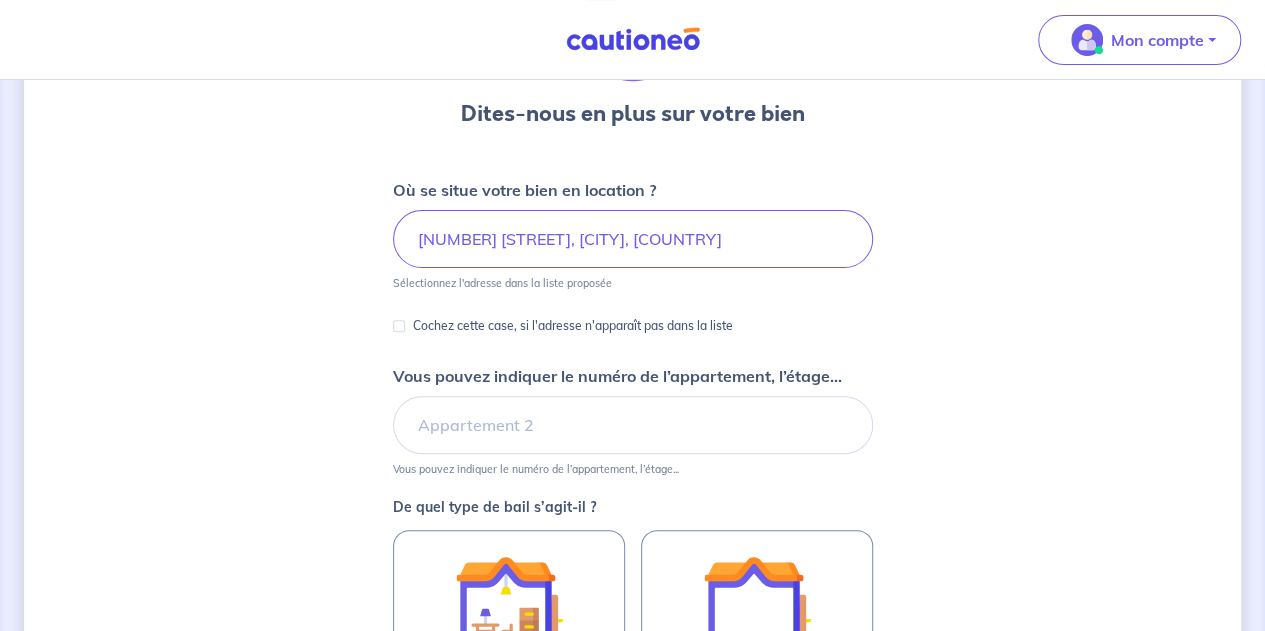 scroll, scrollTop: 179, scrollLeft: 0, axis: vertical 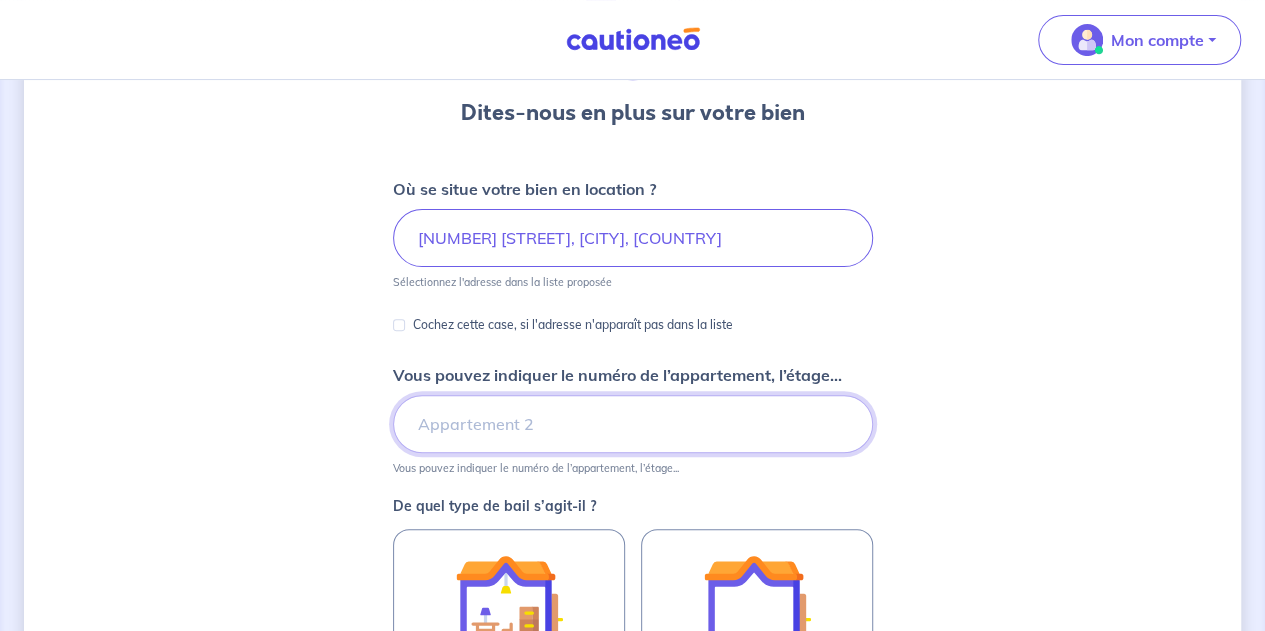 click on "Vous pouvez indiquer le numéro de l’appartement, l’étage..." at bounding box center (633, 424) 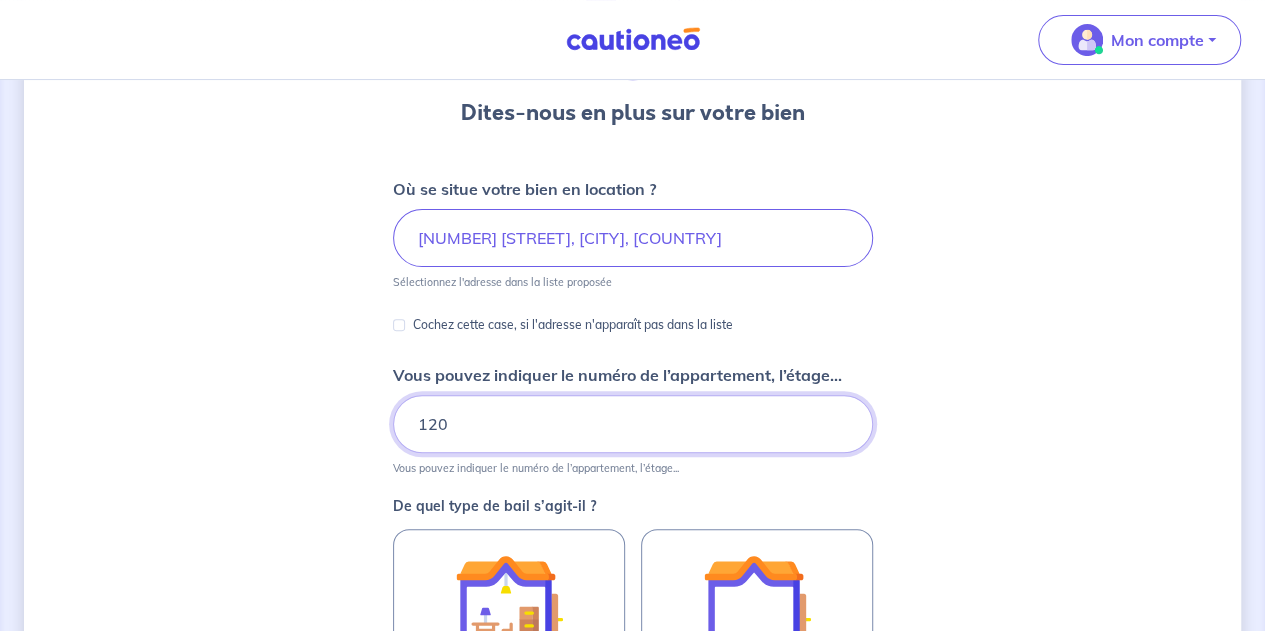 type on "120" 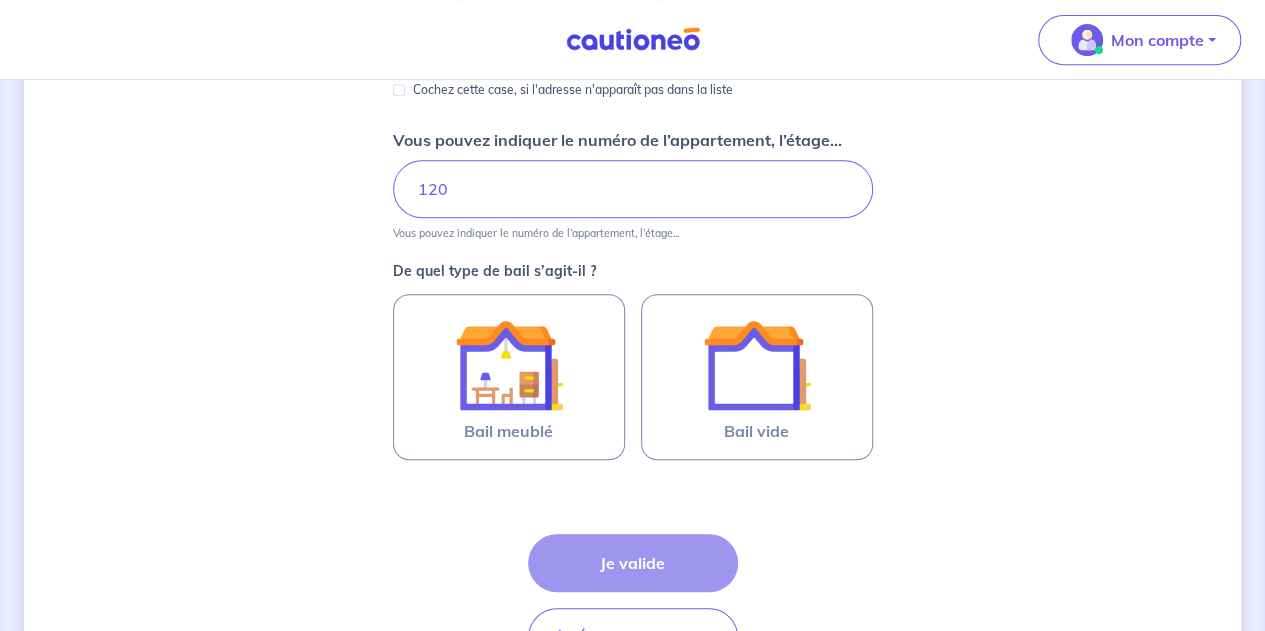 scroll, scrollTop: 446, scrollLeft: 0, axis: vertical 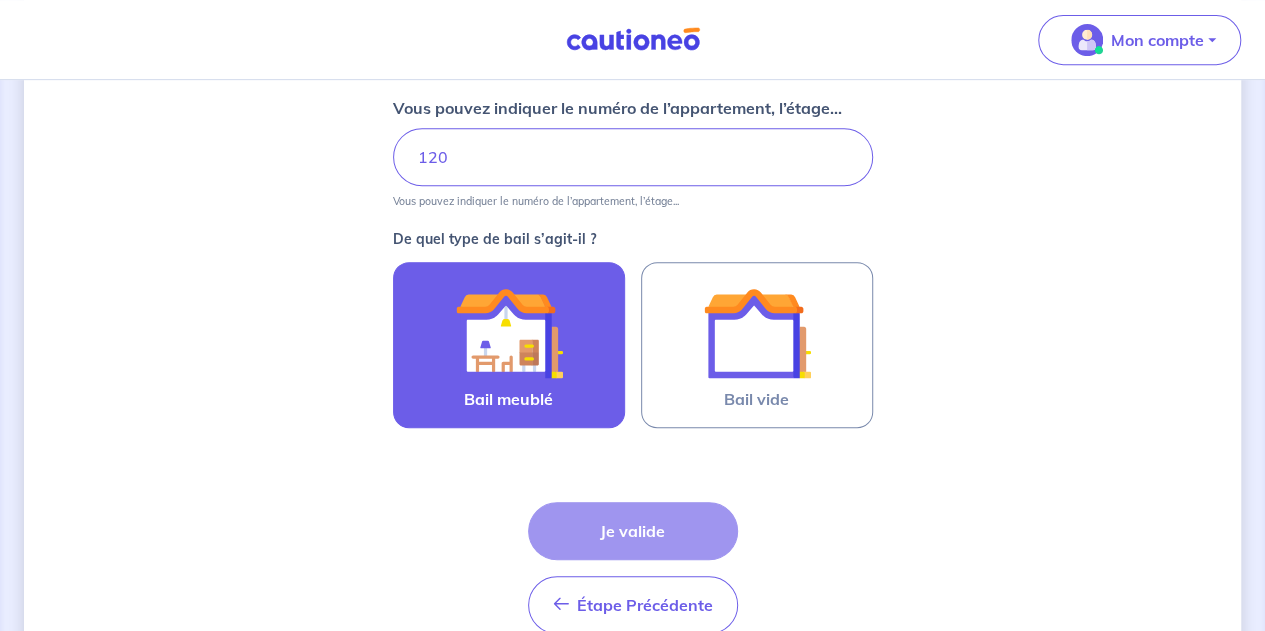 click on "Bail meublé" at bounding box center (509, 345) 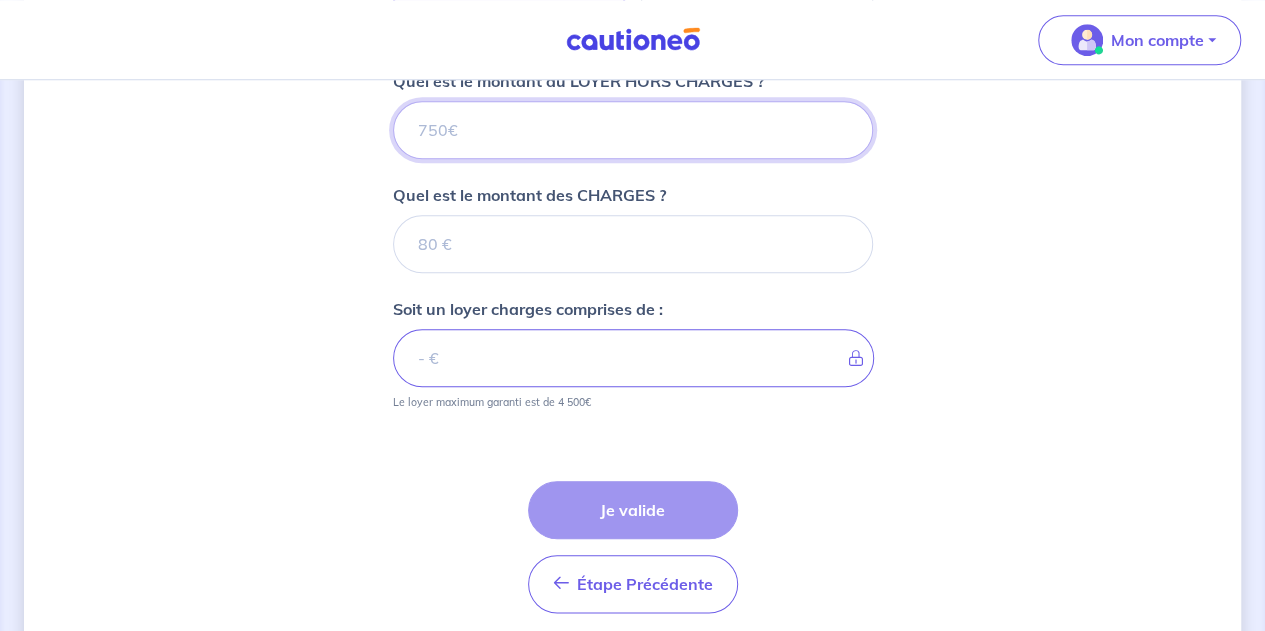 scroll, scrollTop: 906, scrollLeft: 0, axis: vertical 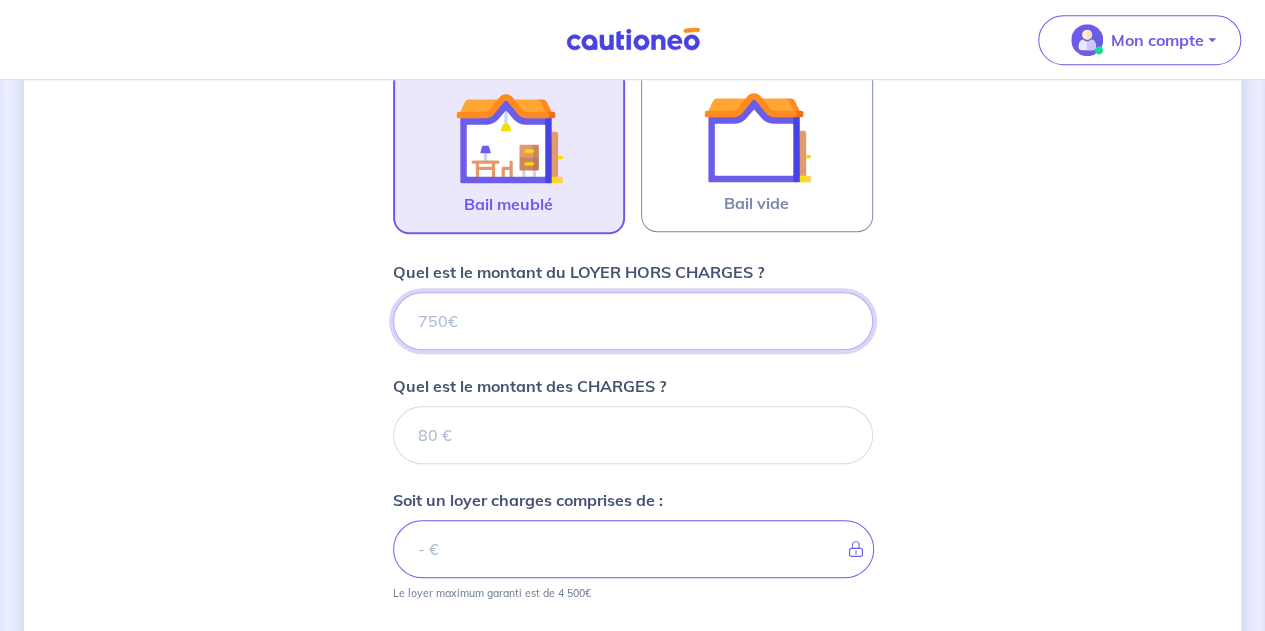 click on "Quel est le montant du LOYER HORS CHARGES ?" at bounding box center [633, 321] 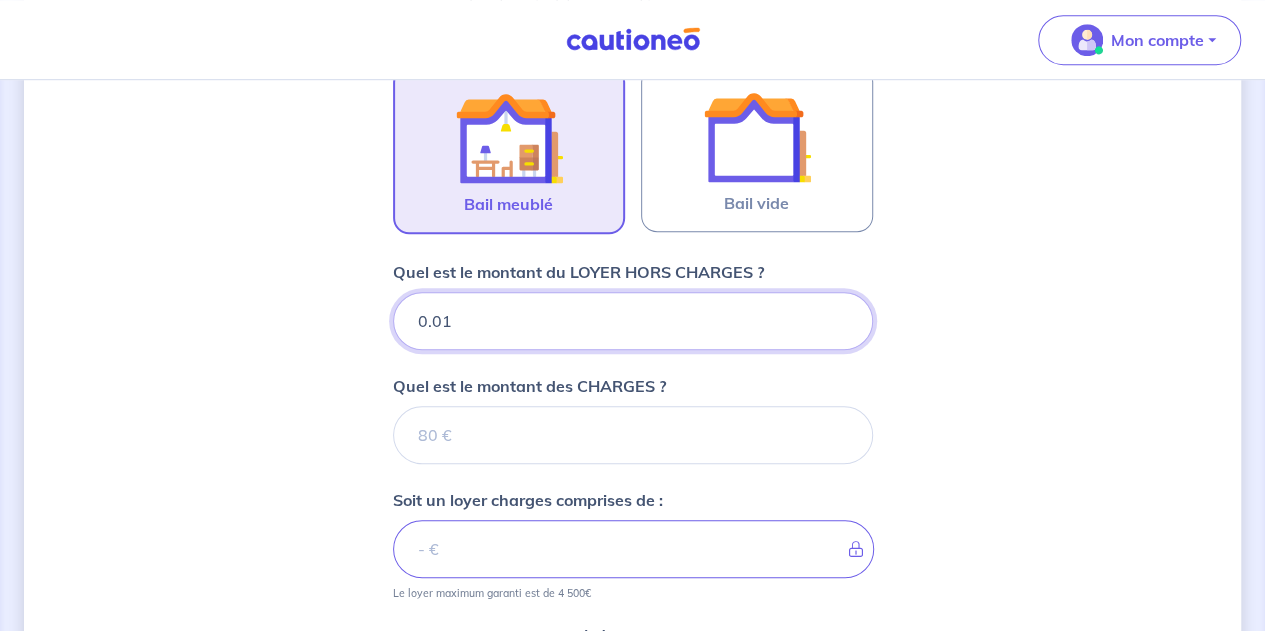 click on "0.01" at bounding box center (633, 321) 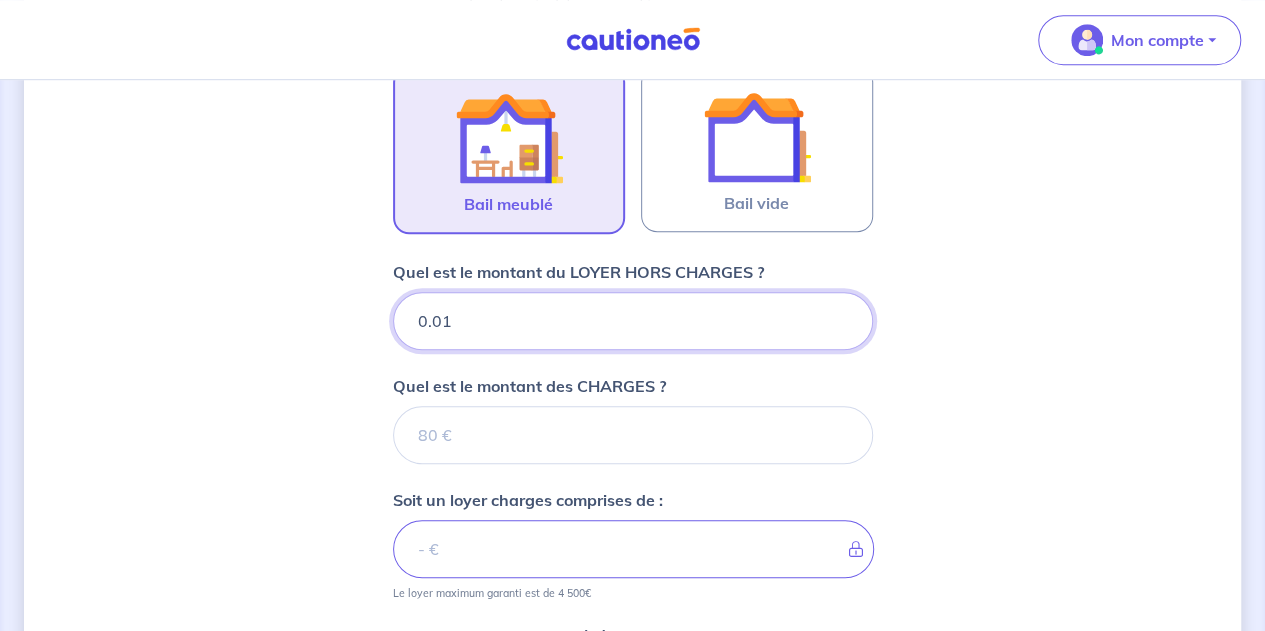 click on "[NUMBER]" at bounding box center (633, 321) 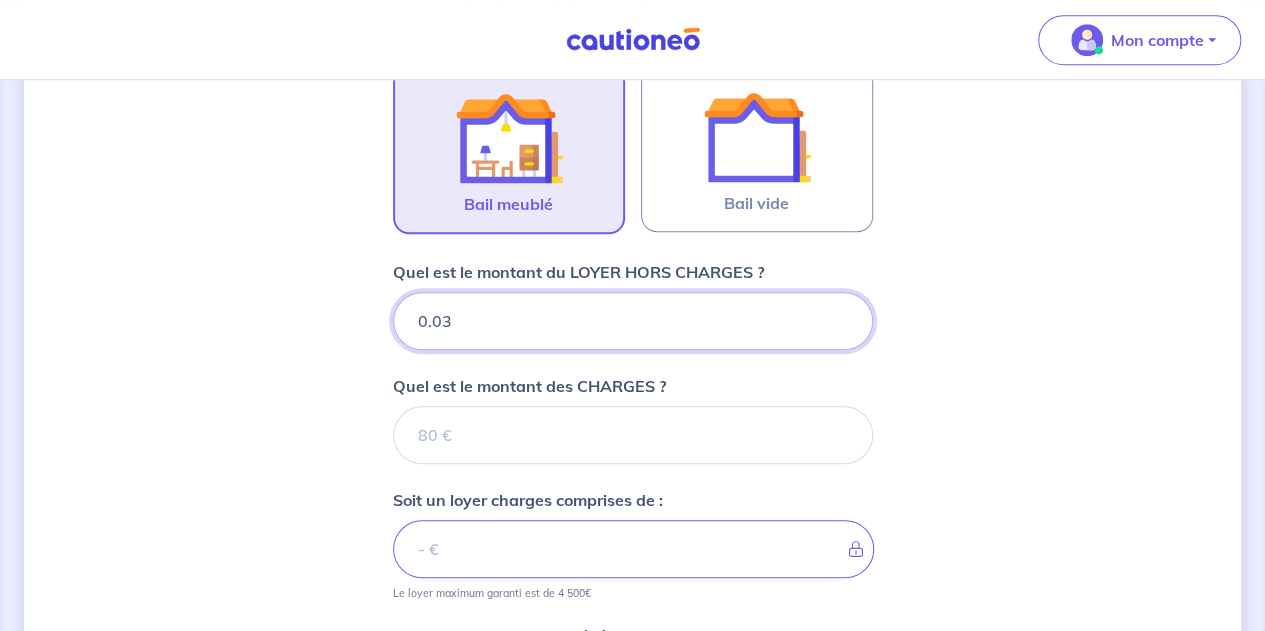 type 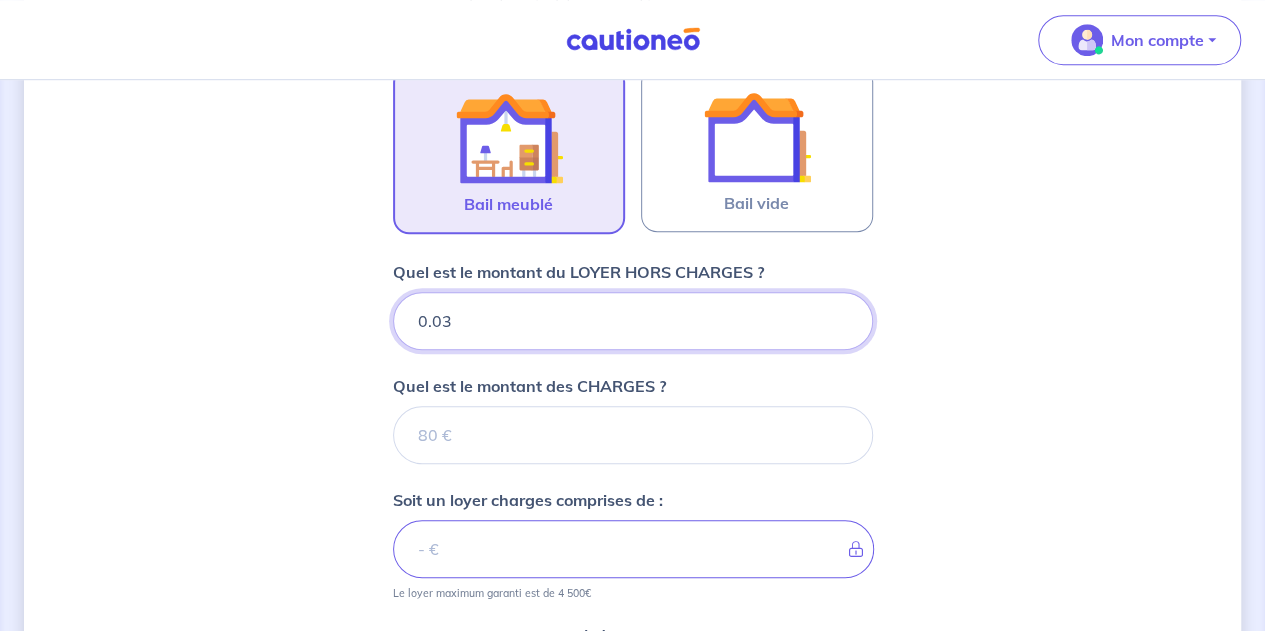 click on "0.03" at bounding box center [633, 321] 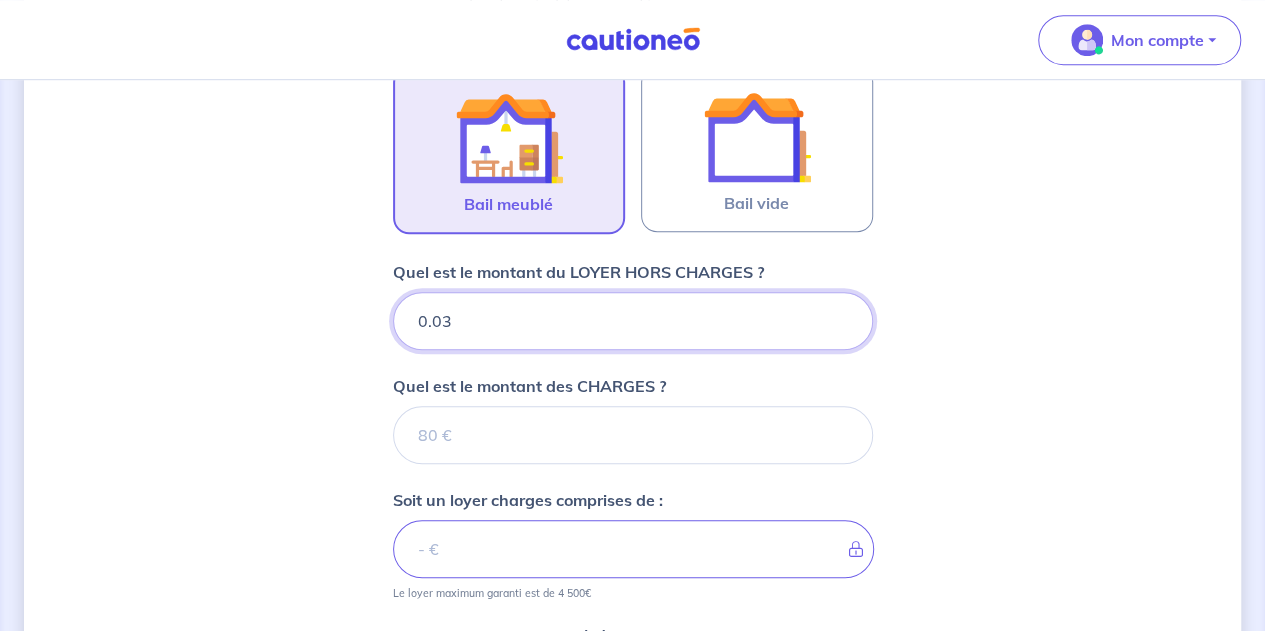 type on "[NUMBER]" 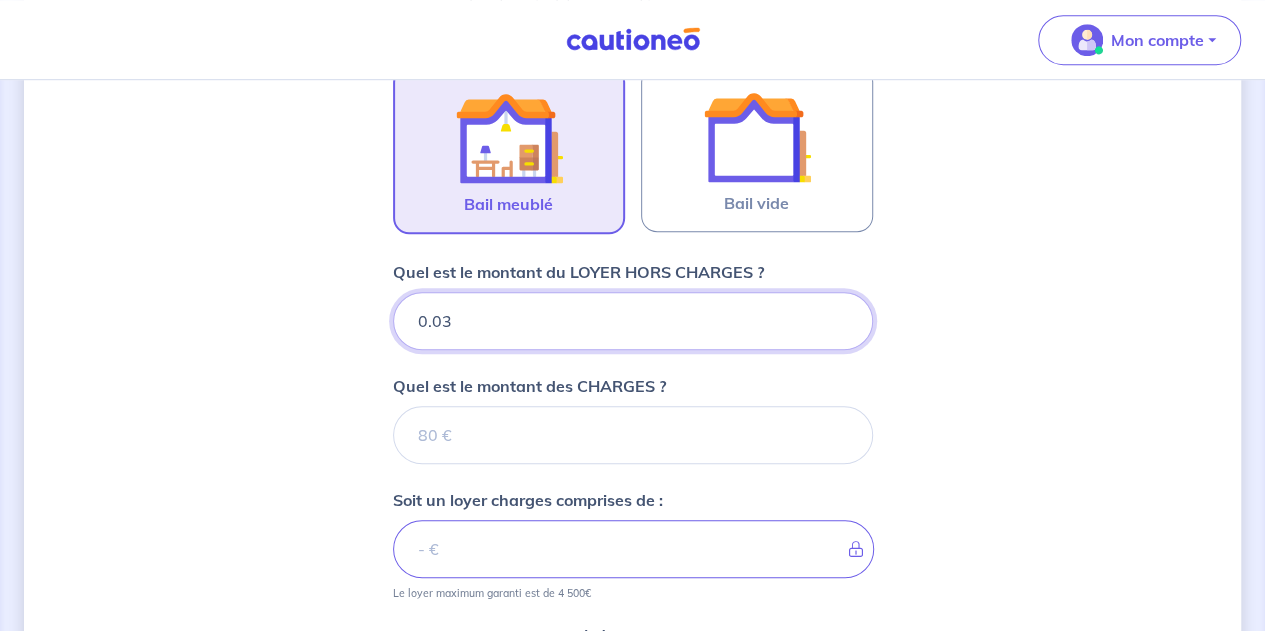 type 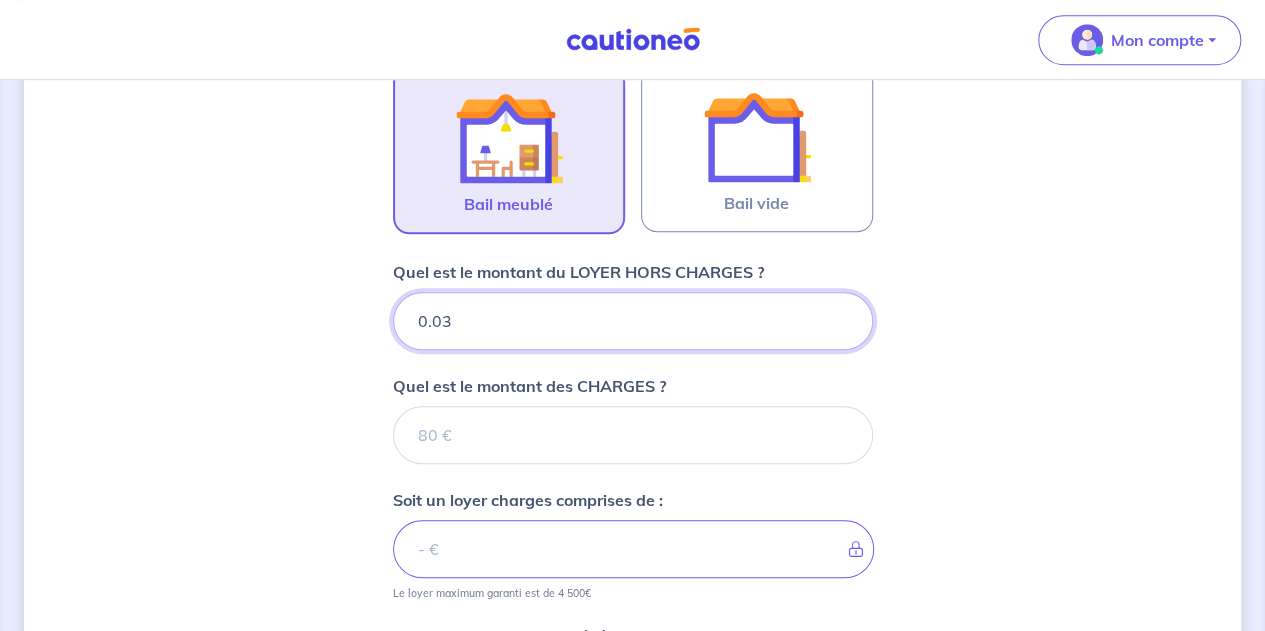type on "[NUMBER]" 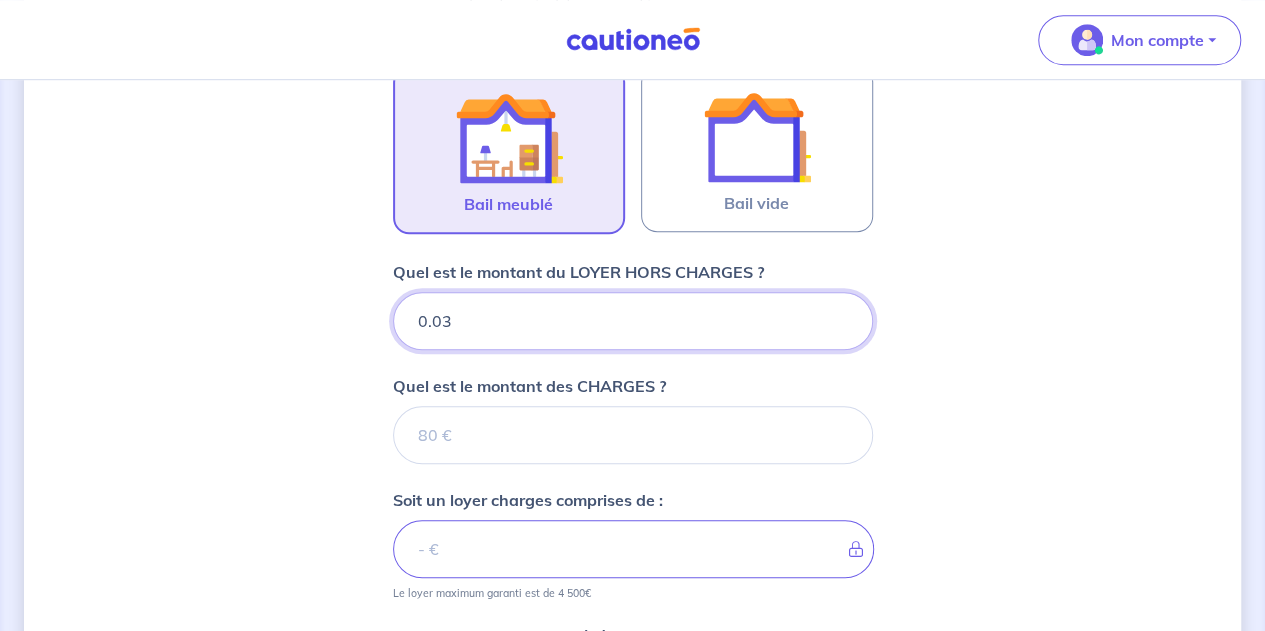 type 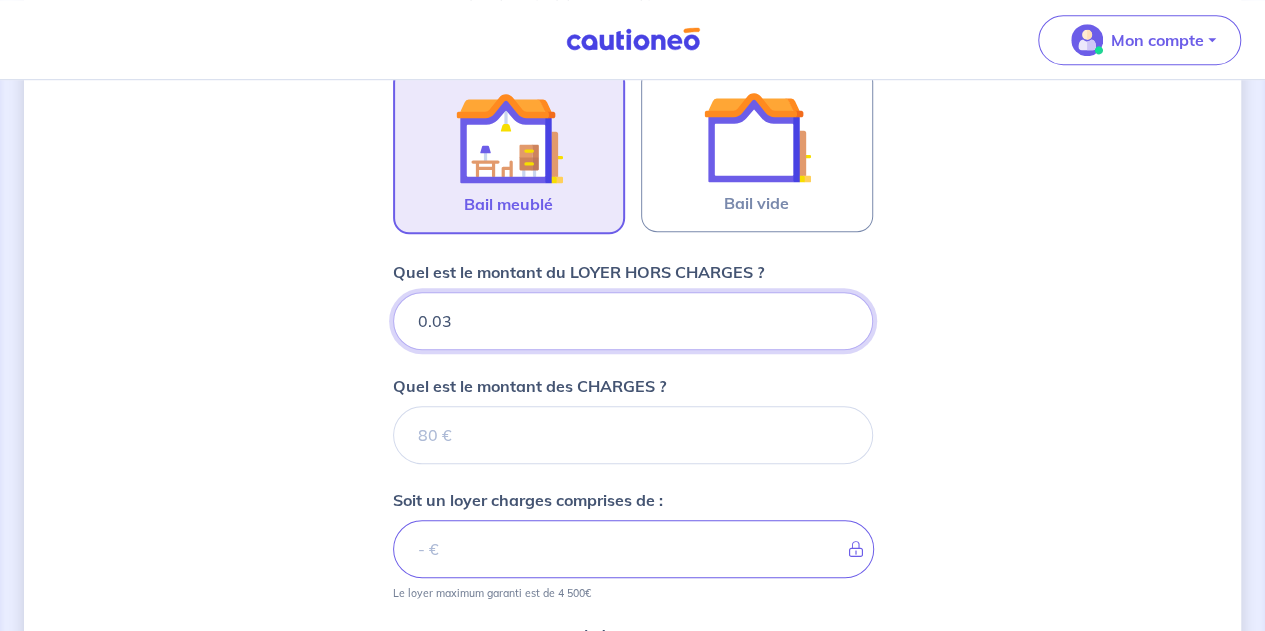 type on "[NUMBER]" 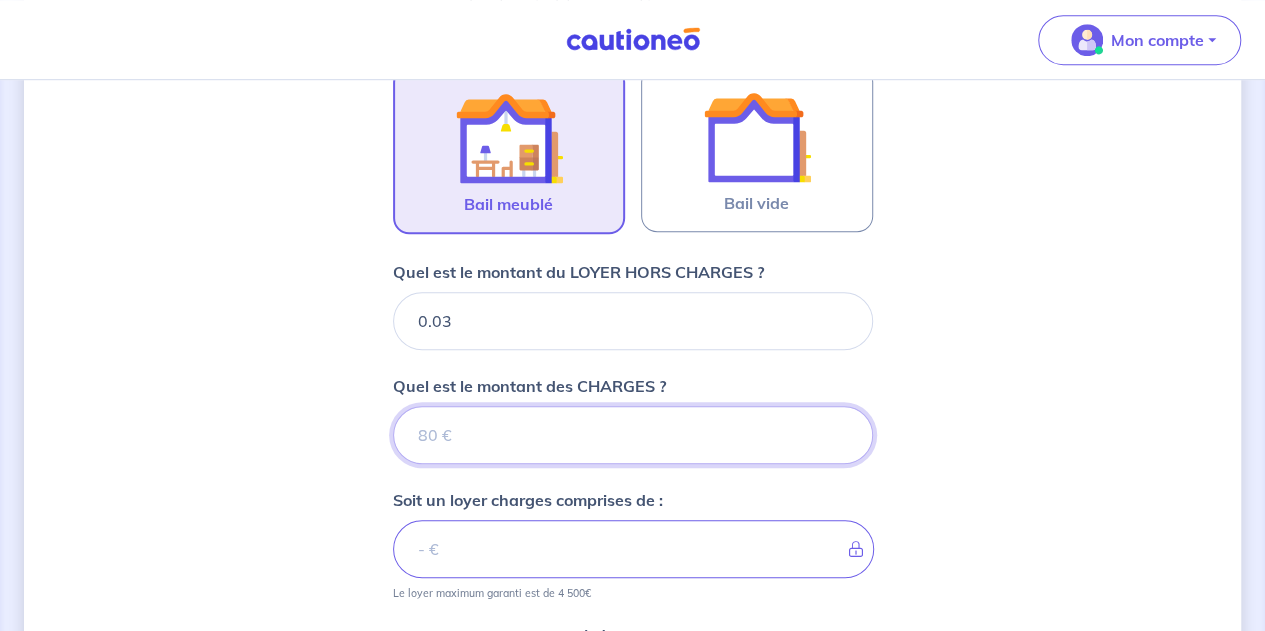 click on "Quel est le montant des CHARGES ?" at bounding box center (633, 435) 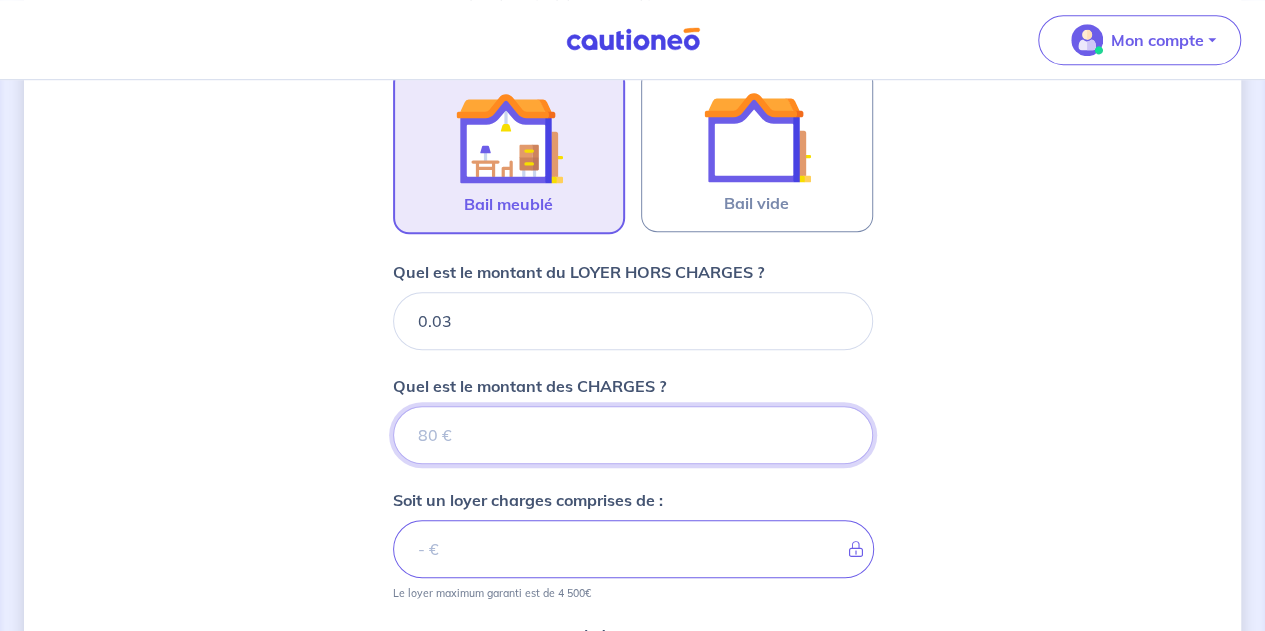 type on "8" 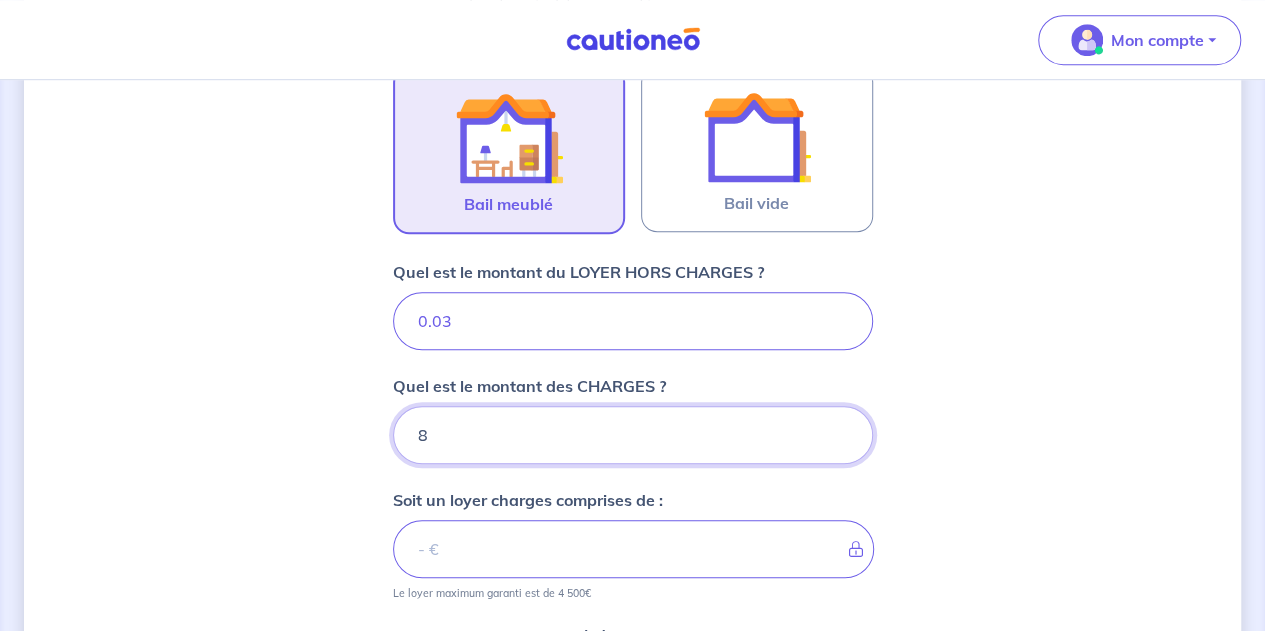 type on "[NUMBER]" 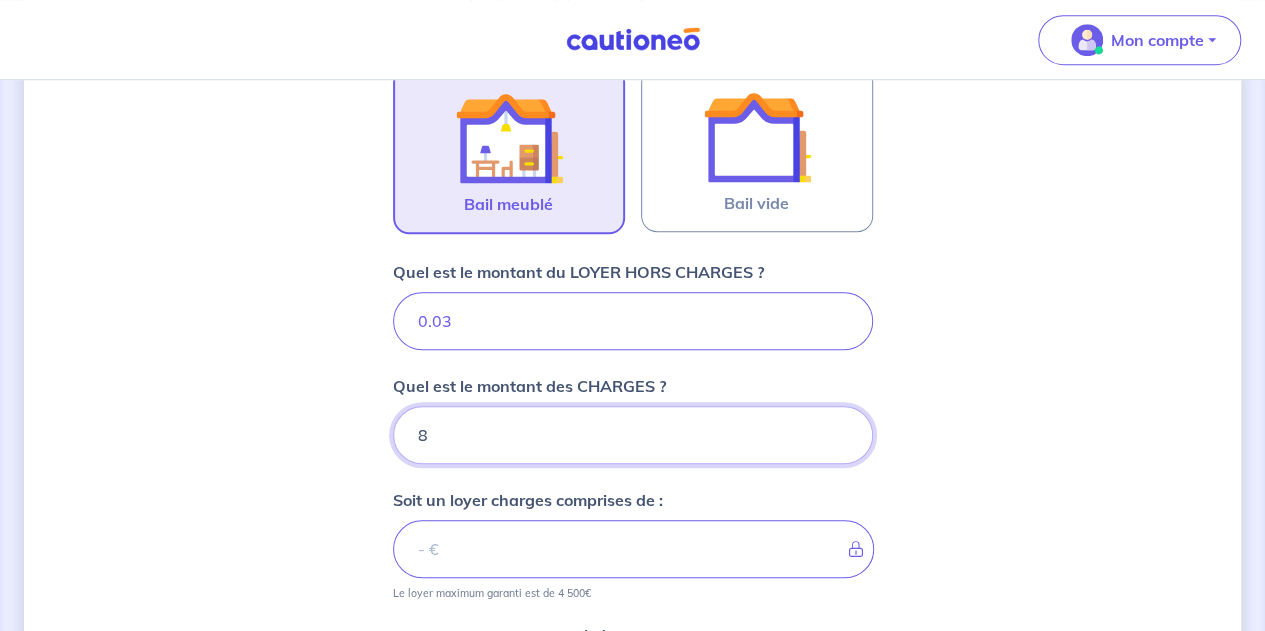 type on "[NUMBER]" 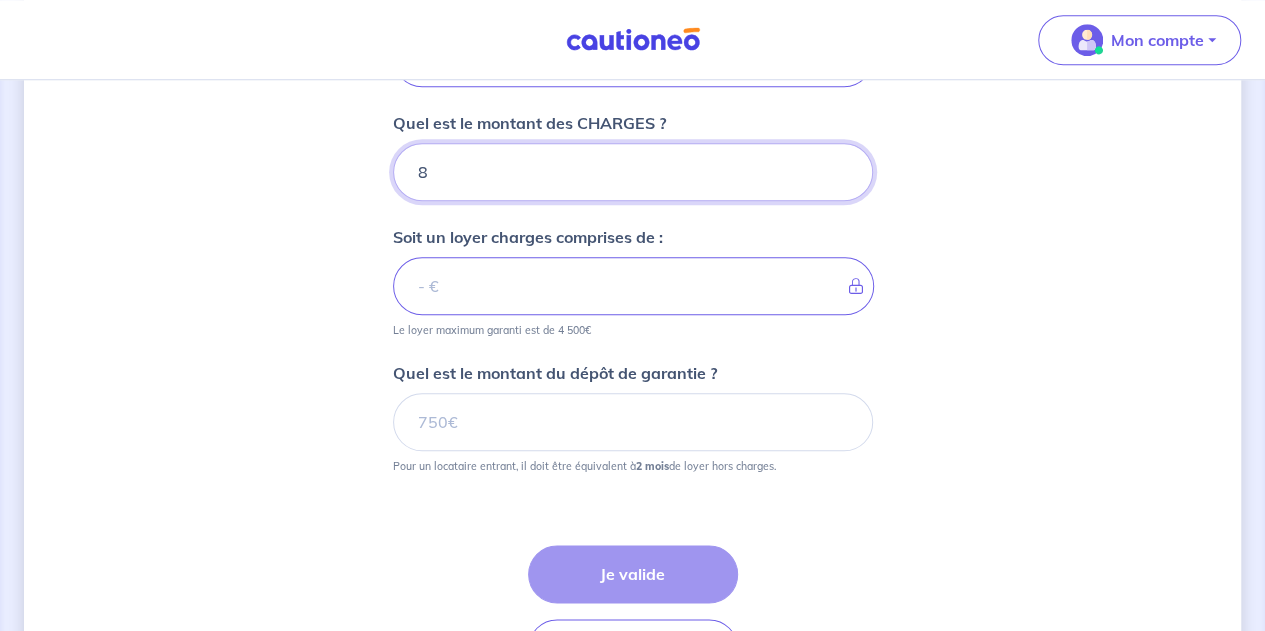 scroll, scrollTop: 906, scrollLeft: 0, axis: vertical 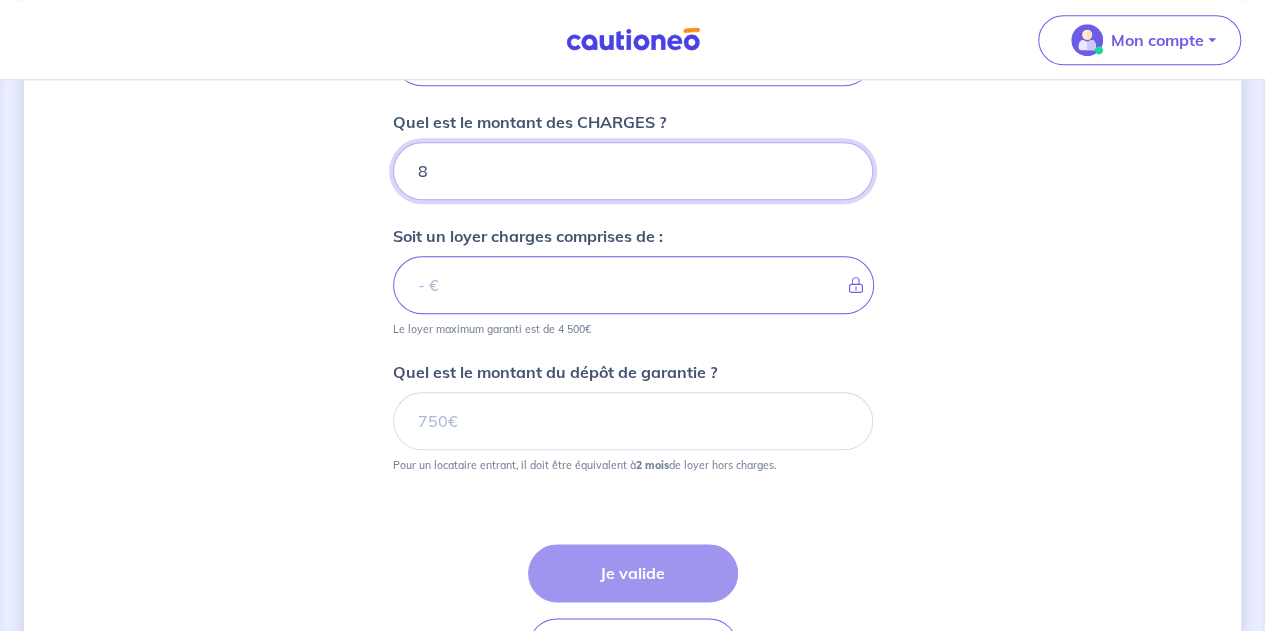 type on "[NUMBER]" 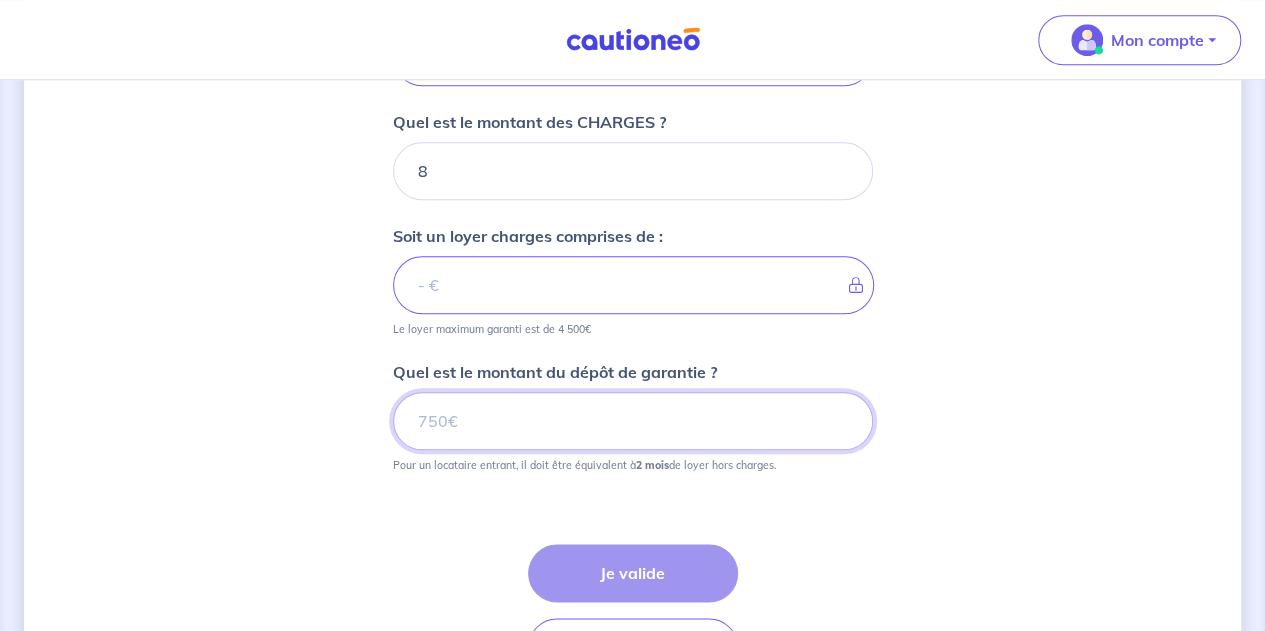 click on "Quel est le montant du dépôt de garantie ?" at bounding box center (633, 421) 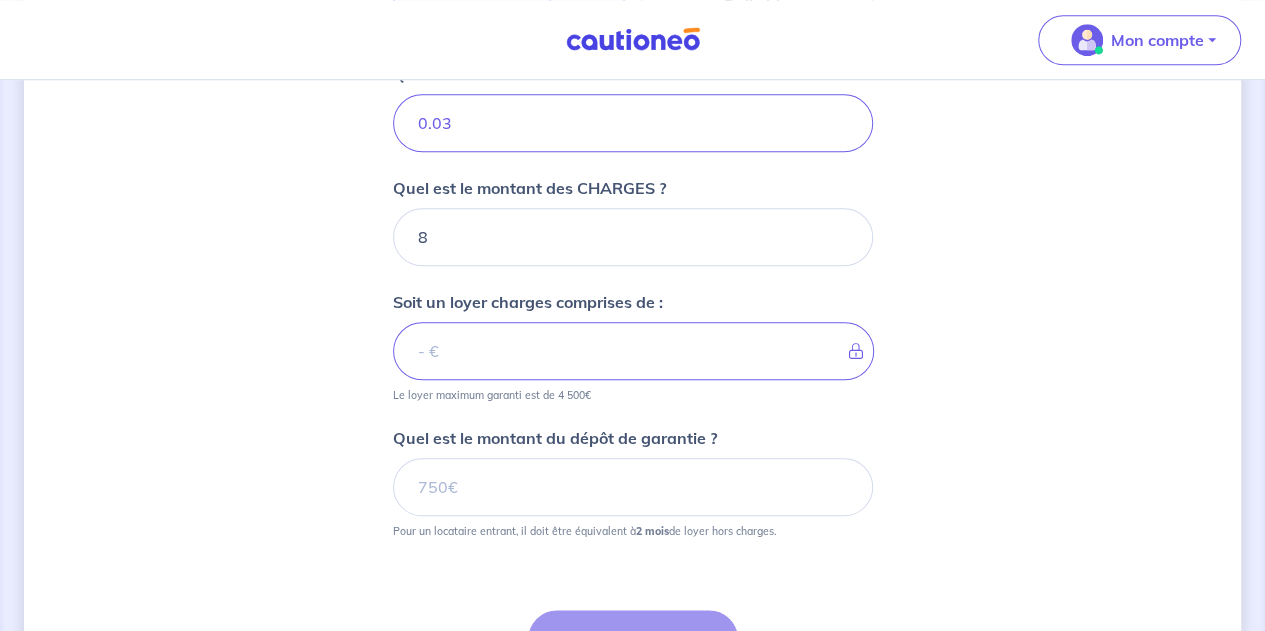 scroll, scrollTop: 840, scrollLeft: 0, axis: vertical 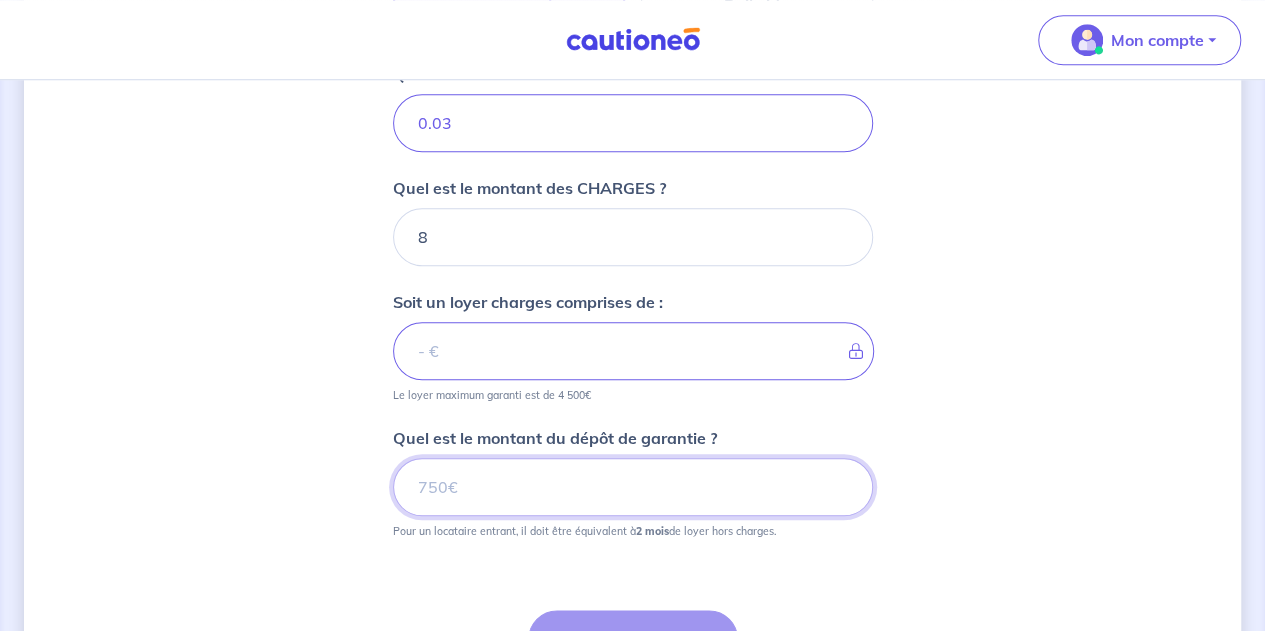 click on "Quel est le montant du dépôt de garantie ?" at bounding box center (633, 487) 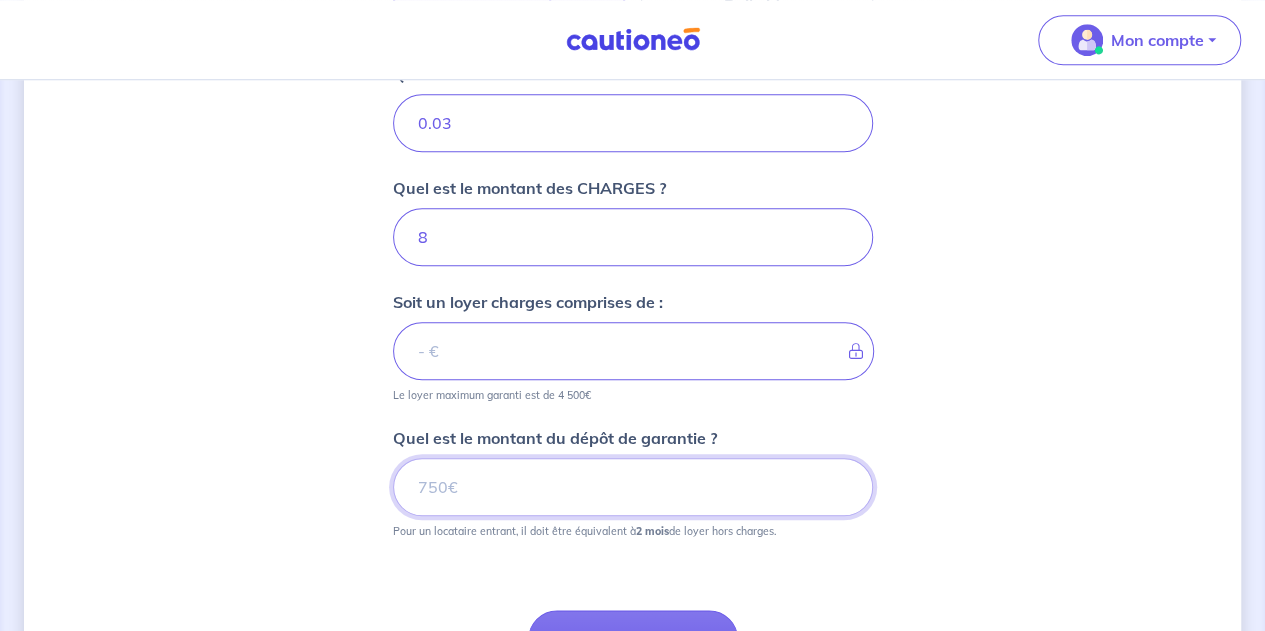 type on "[NUMBER]" 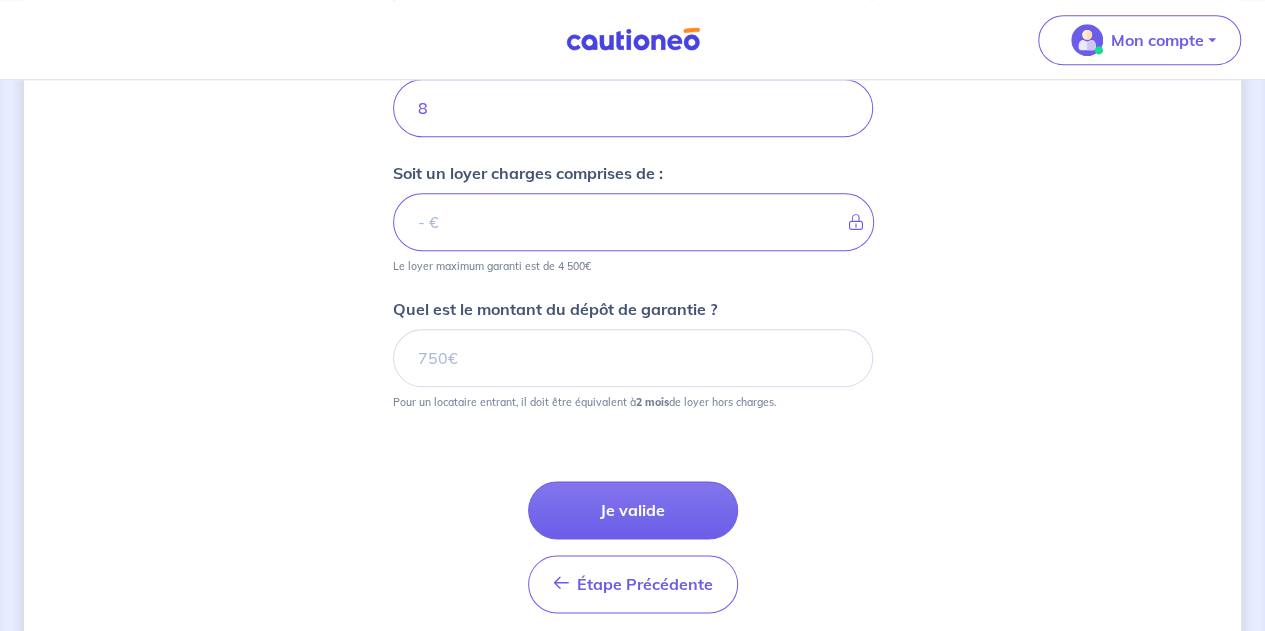 scroll, scrollTop: 970, scrollLeft: 0, axis: vertical 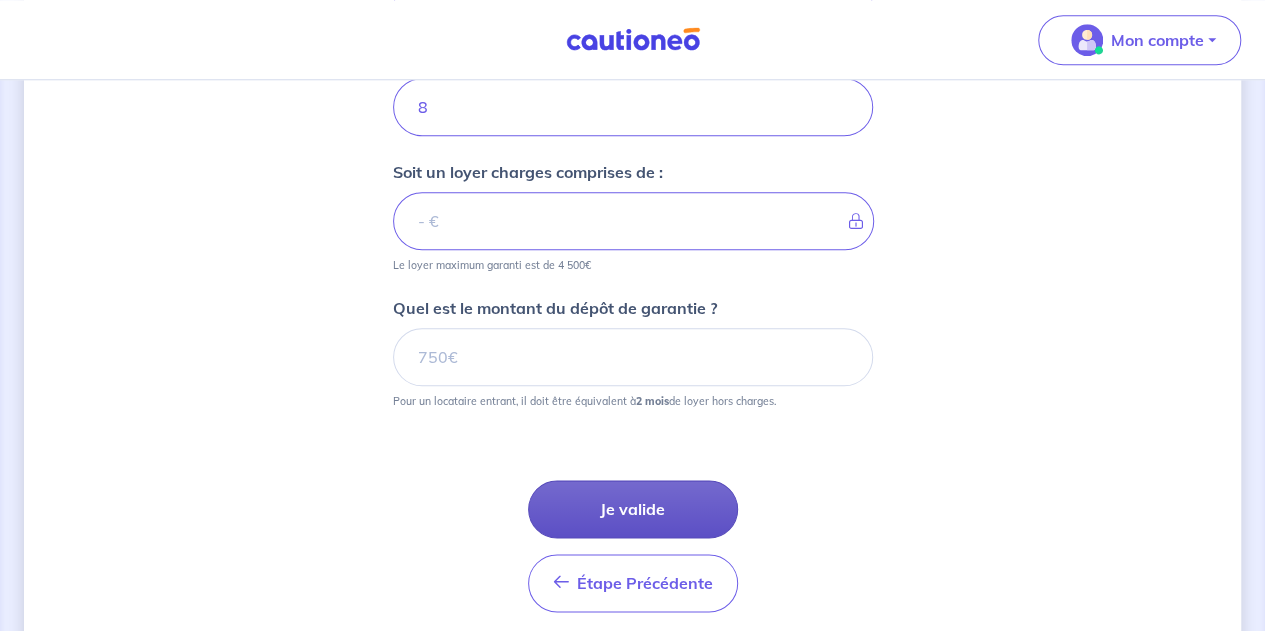 click on "Je valide" at bounding box center [633, 509] 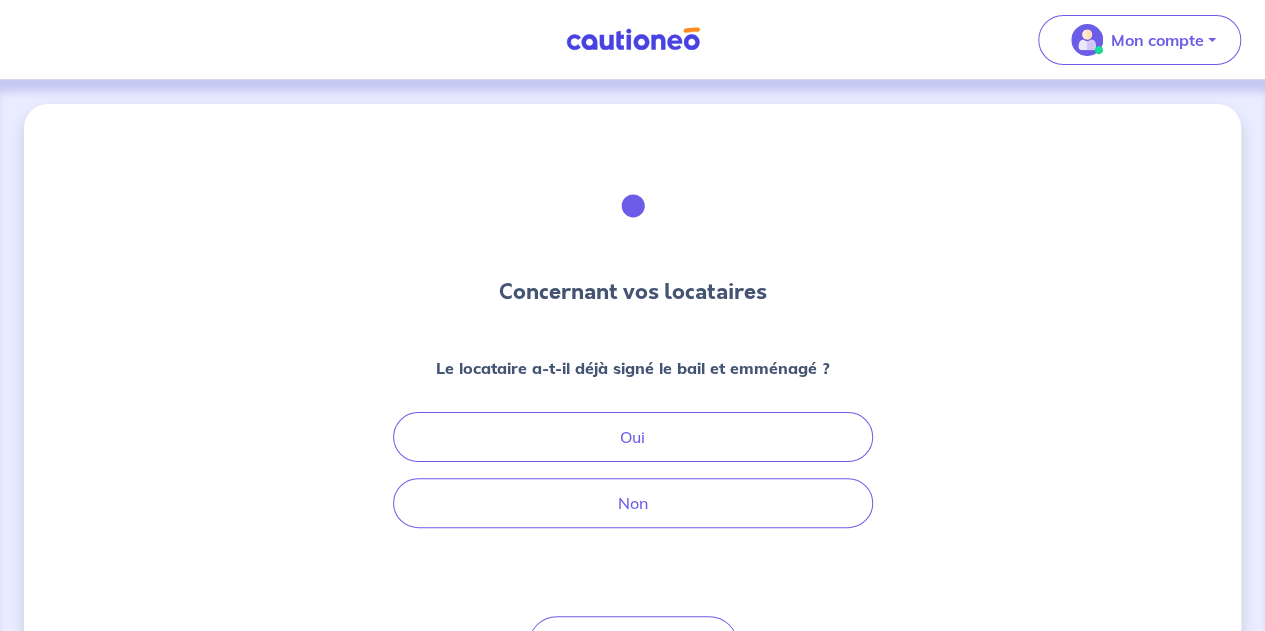 scroll, scrollTop: 40, scrollLeft: 0, axis: vertical 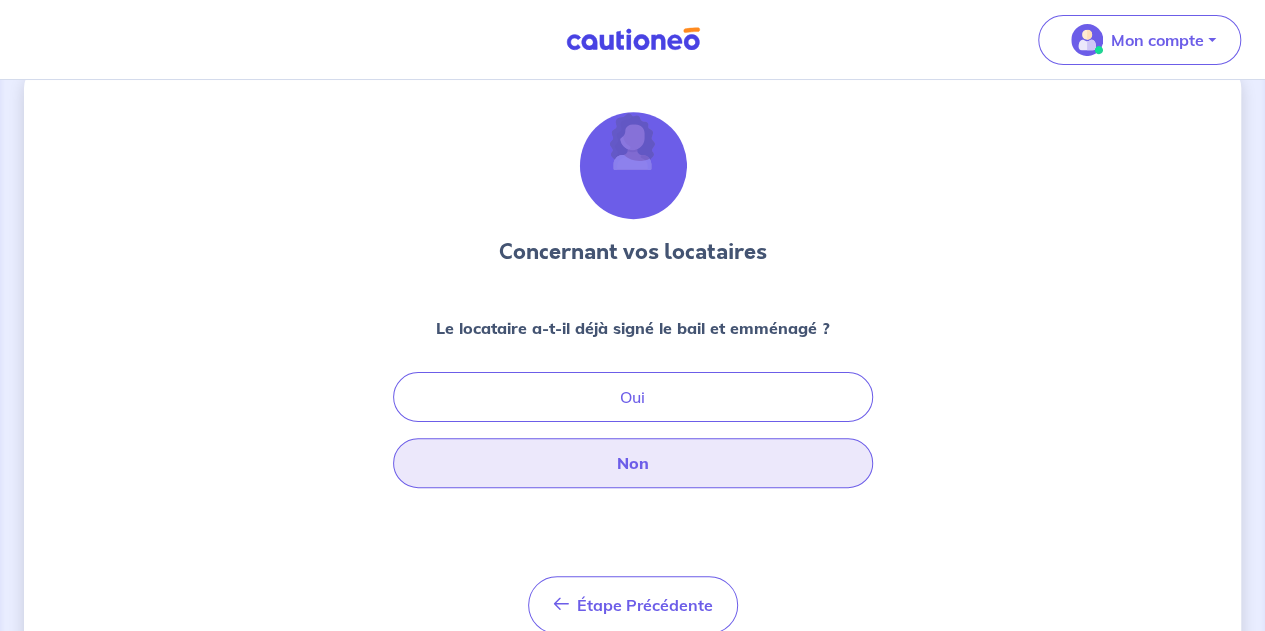 click on "Non" at bounding box center (633, 463) 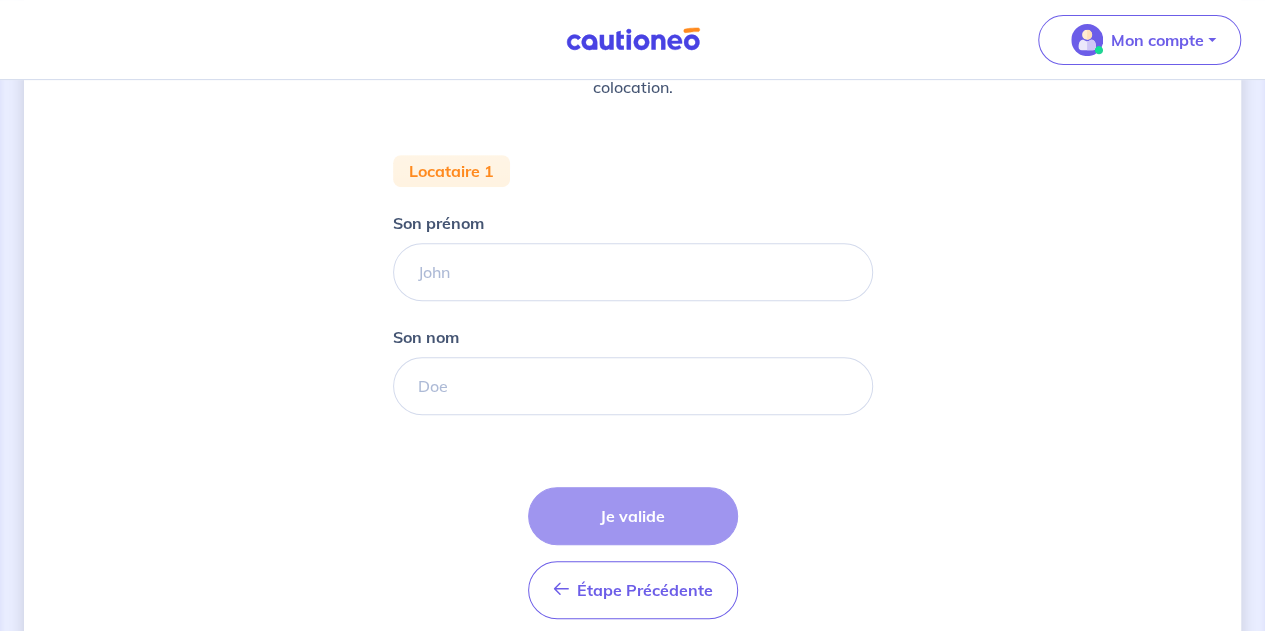 scroll, scrollTop: 324, scrollLeft: 0, axis: vertical 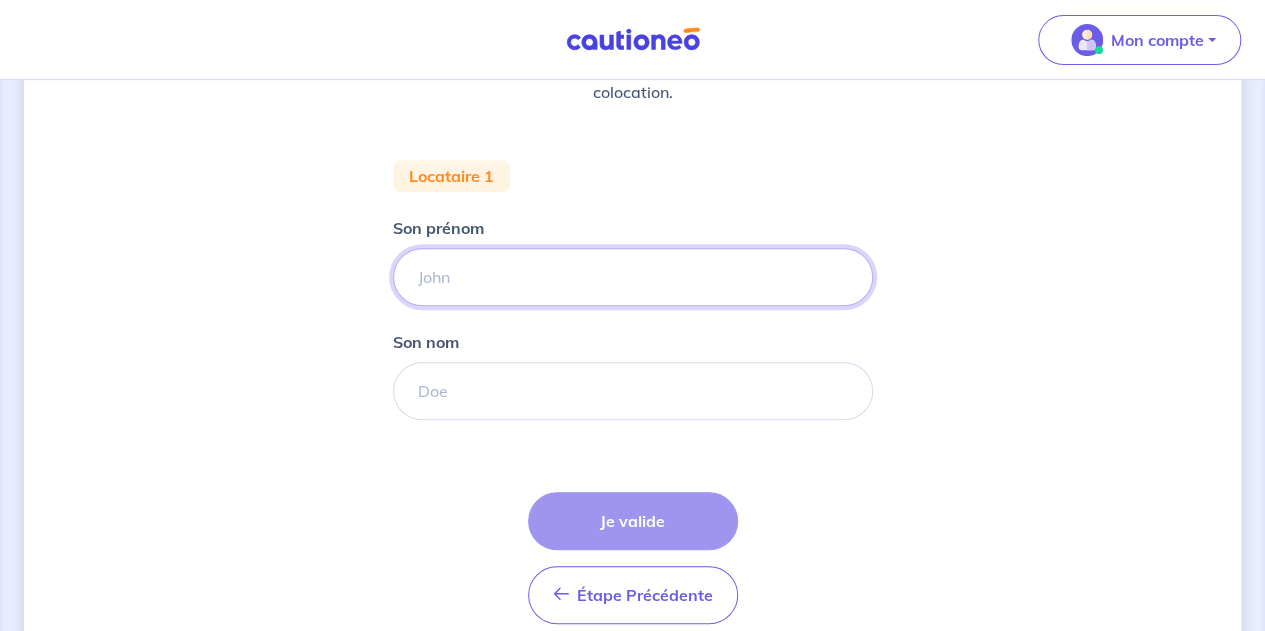 click on "Son prénom" at bounding box center (633, 277) 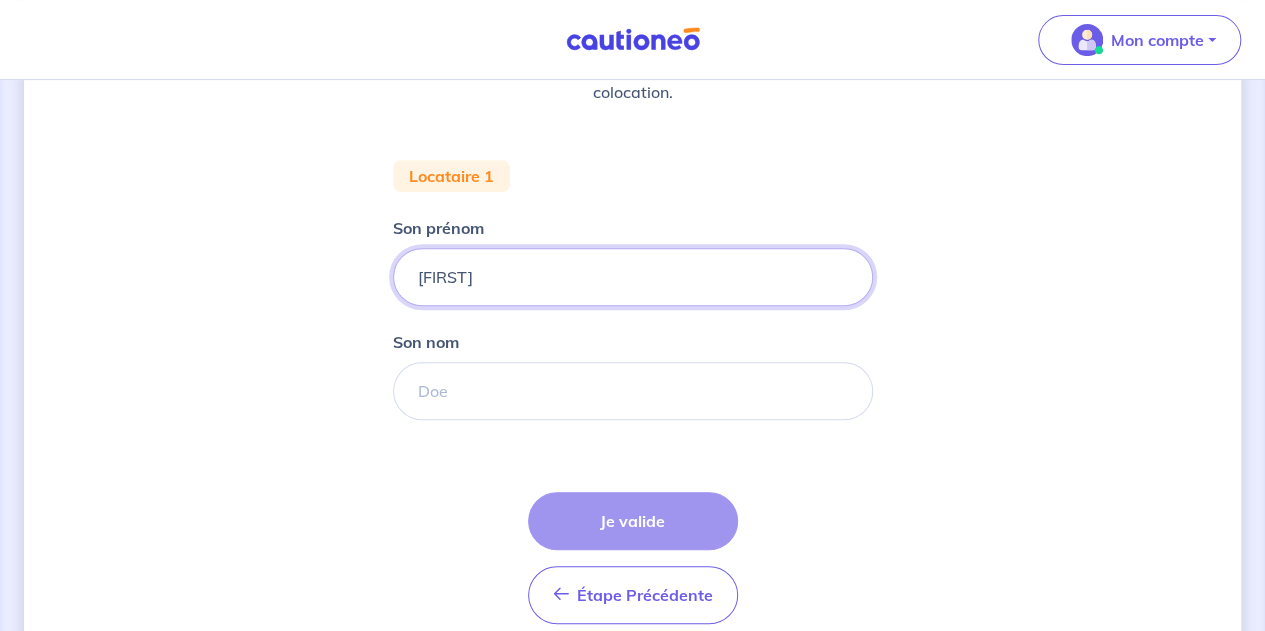 type on "[FIRST]" 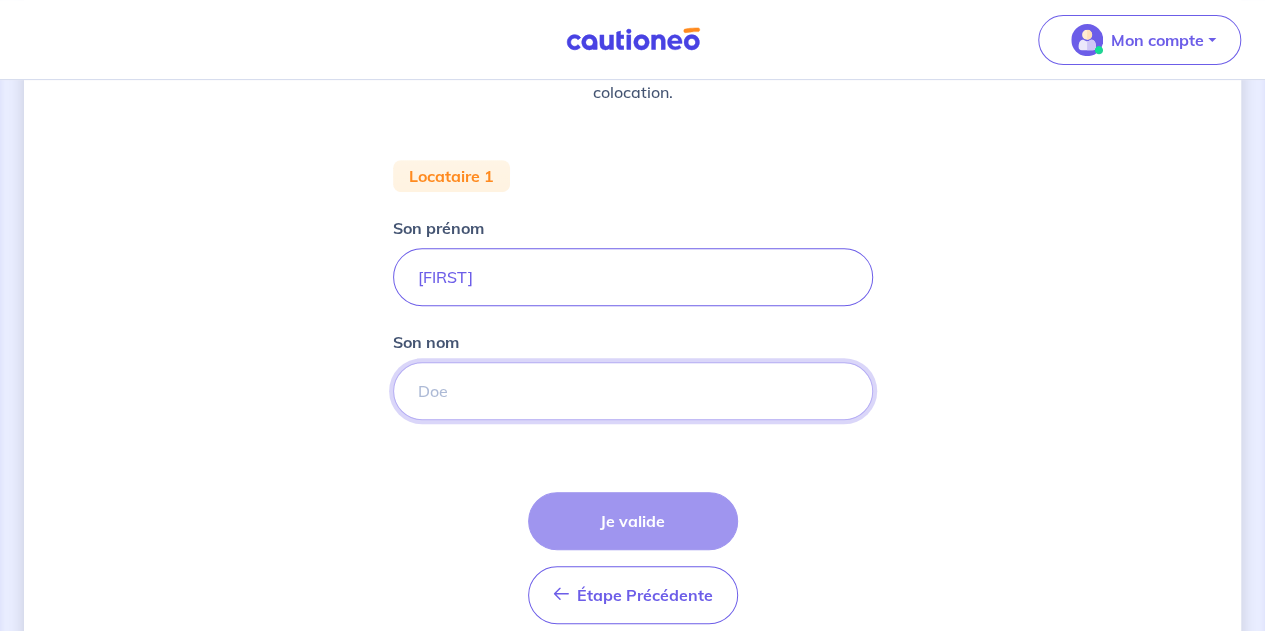 click on "Son nom" at bounding box center (633, 391) 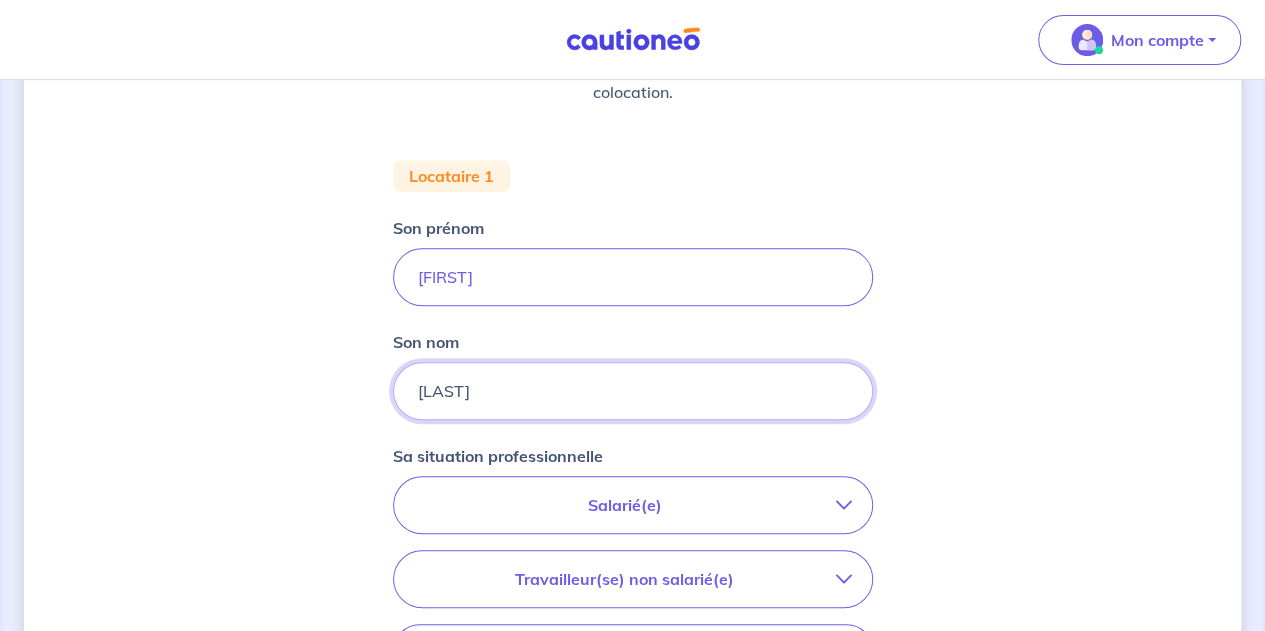 type on "[LAST]" 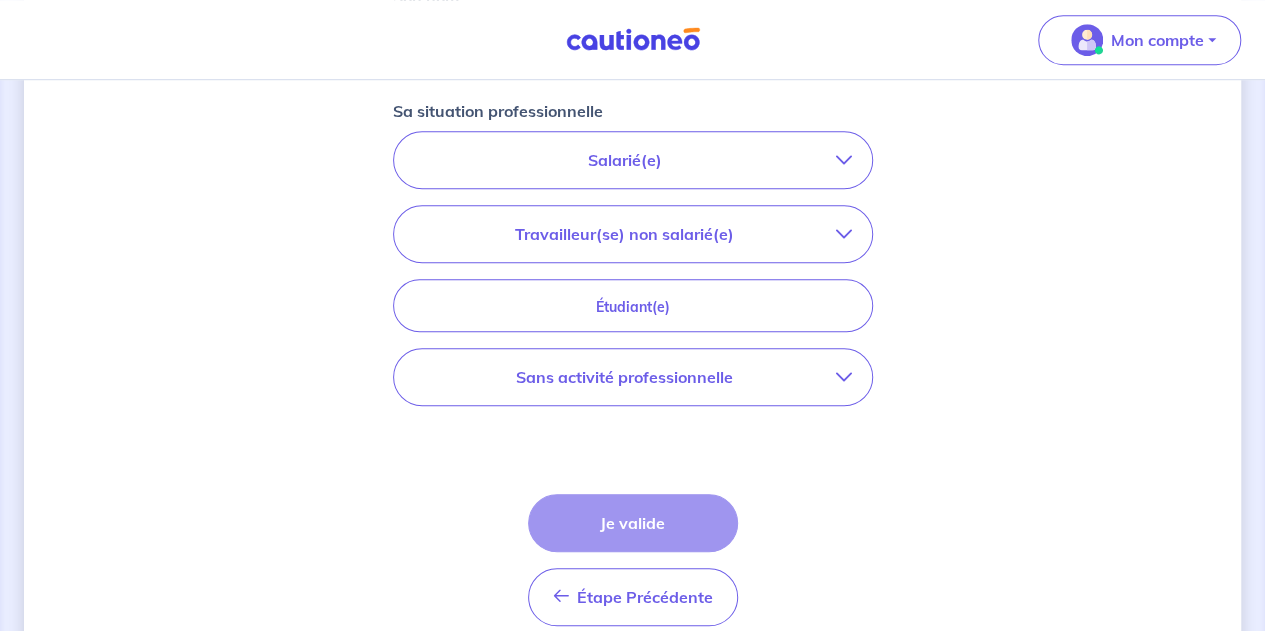 scroll, scrollTop: 670, scrollLeft: 0, axis: vertical 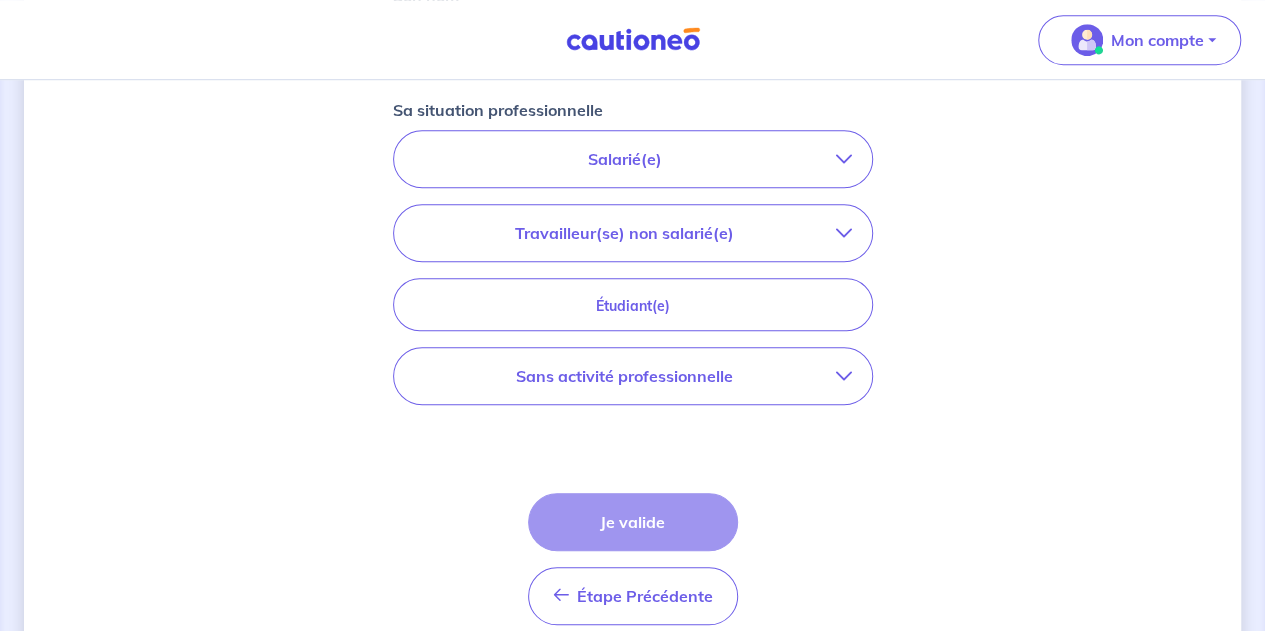 click on "Travailleur(se) non salarié(e)" at bounding box center [625, 233] 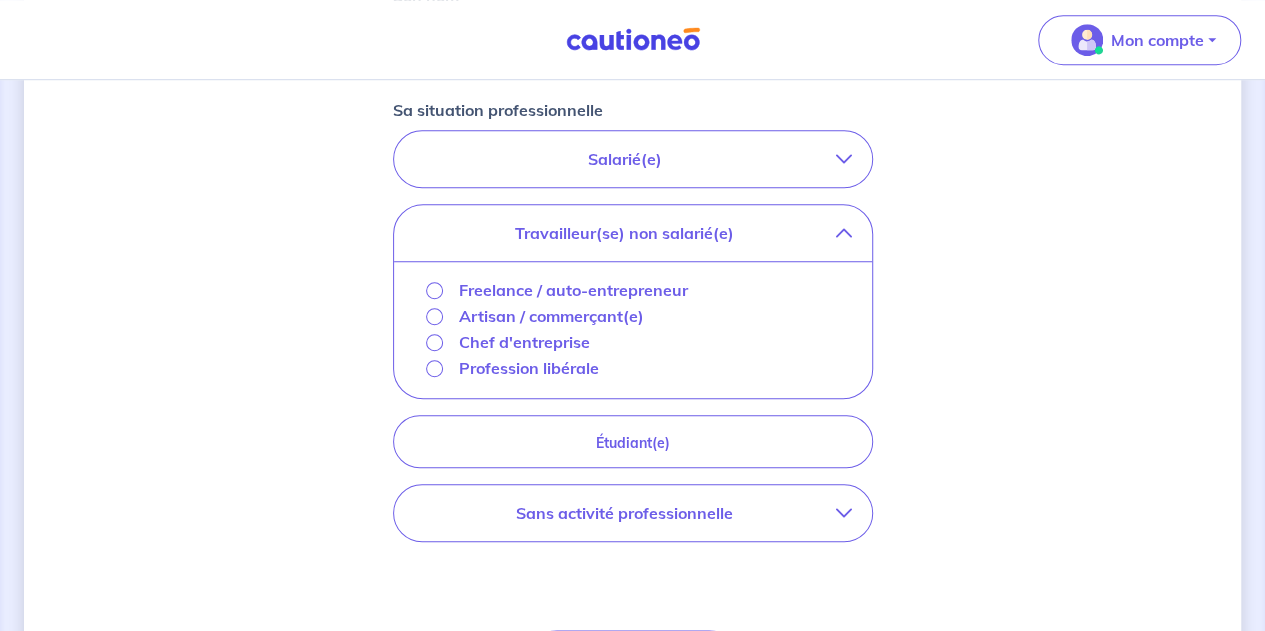 click on "Profession libérale" at bounding box center (529, 368) 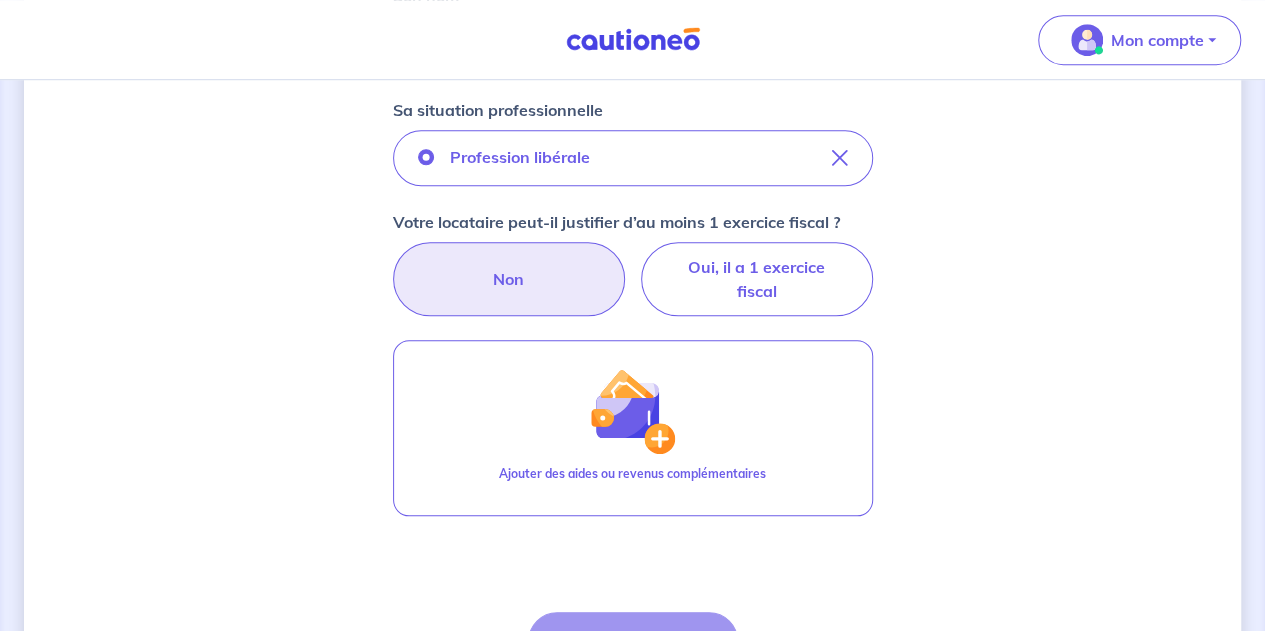 click on "Non" at bounding box center [509, 279] 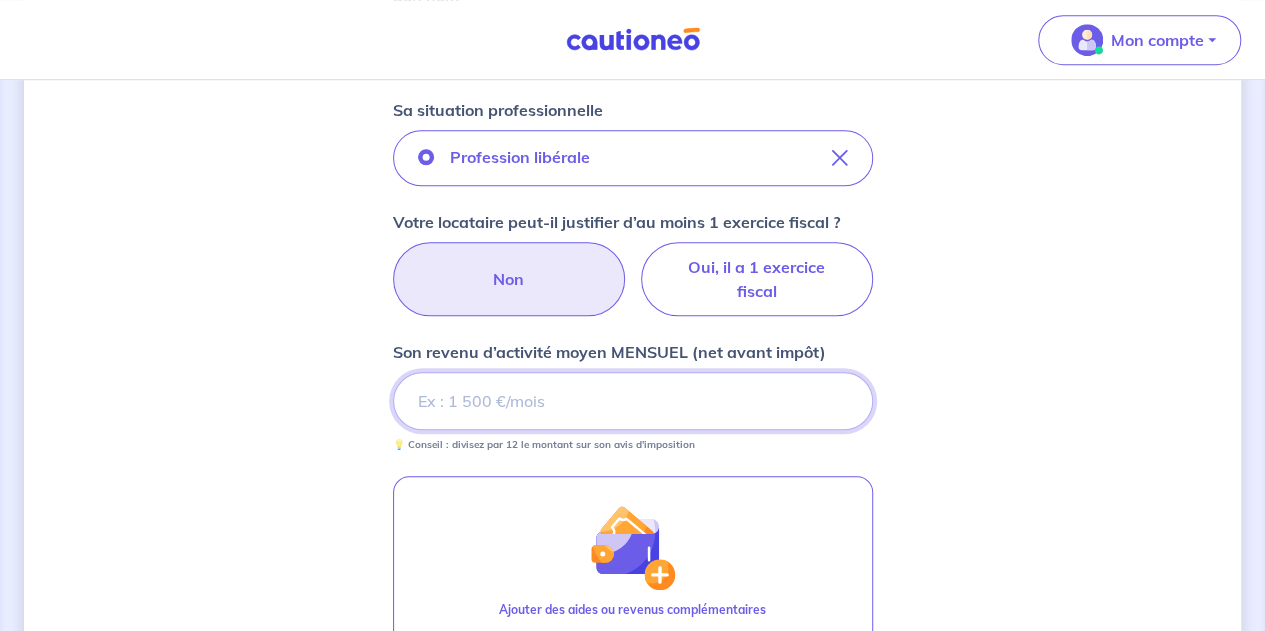 click on "Son revenu d’activité moyen MENSUEL (net avant impôt)" at bounding box center (633, 401) 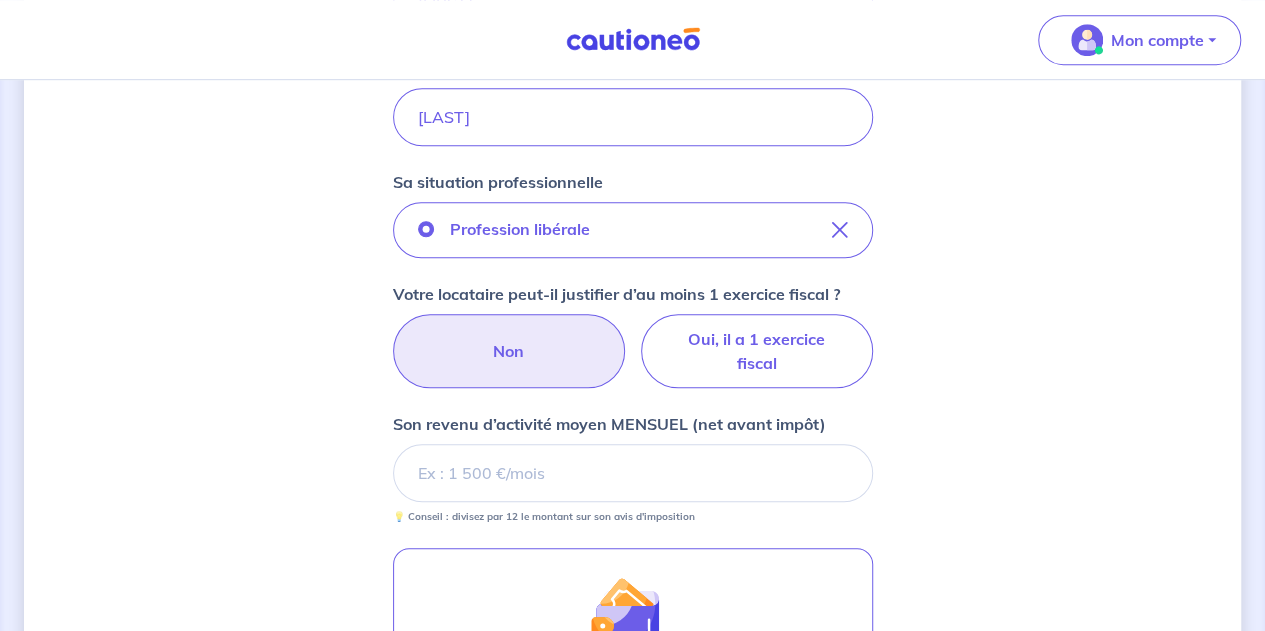 scroll, scrollTop: 599, scrollLeft: 0, axis: vertical 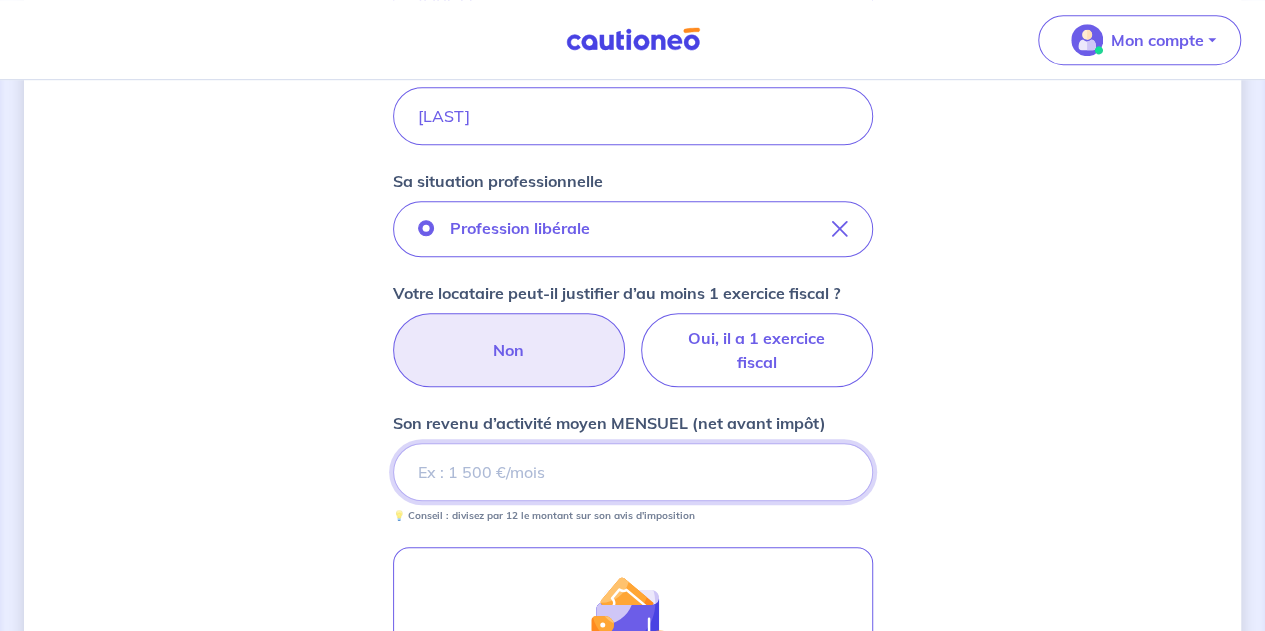click on "Son revenu d’activité moyen MENSUEL (net avant impôt)" at bounding box center [633, 472] 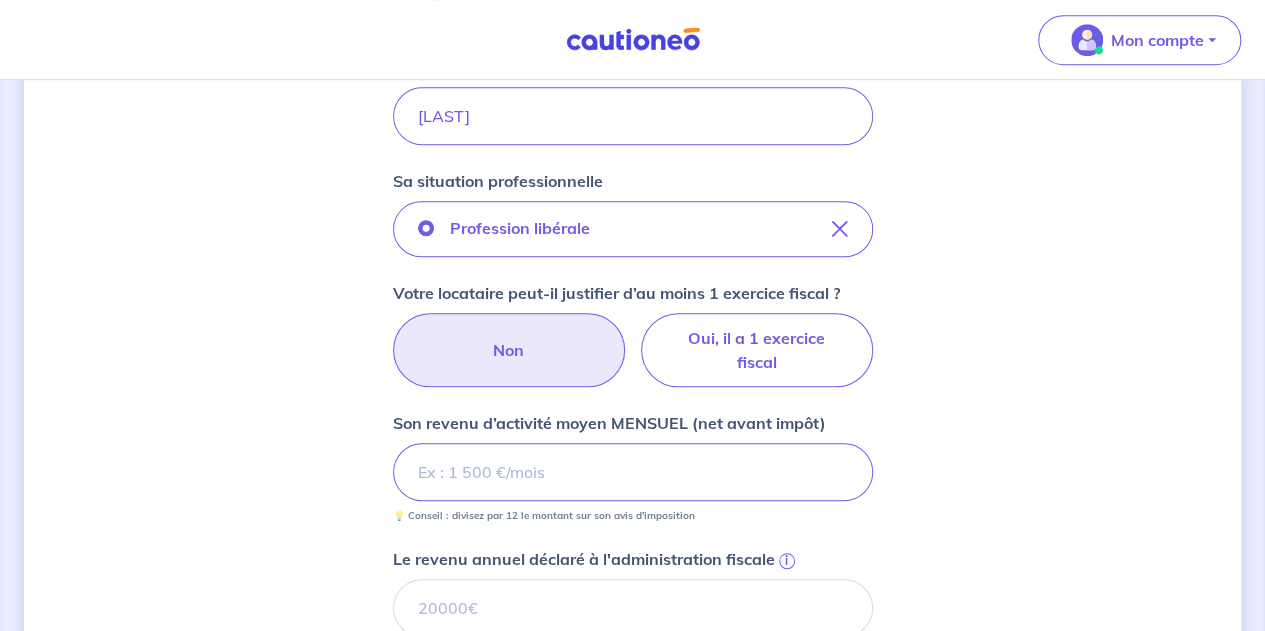 click on "Mon compte Me déconnecter Concernant vos locataires 💡 Pour info : nous acceptons les personnes seules, les couples (mariés, pacsés, en concubinage) et la colocation. Locataire 1 Son prénom [FIRST] Son nom [LAST] Sa situation professionnelle Profession libérale Votre locataire peut-il justifier d’au moins 1 exercice fiscal ? Non Oui, il a 1 exercice fiscal Son revenu d’activité moyen MENSUEL (net avant impôt) [NUMBER] 💡 Conseil : divisez par 12 le montant sur son avis d'imposition Le revenu annuel déclaré à l'administration fiscale i 💡 Conseil : Retrouvez cette information en page 2 de l’avis d'imposition. Première ligne du détail des revenus. Ajouter des aides ou revenus complémentaires Étape Précédente Précédent Je valide Je valide" at bounding box center [632, 339] 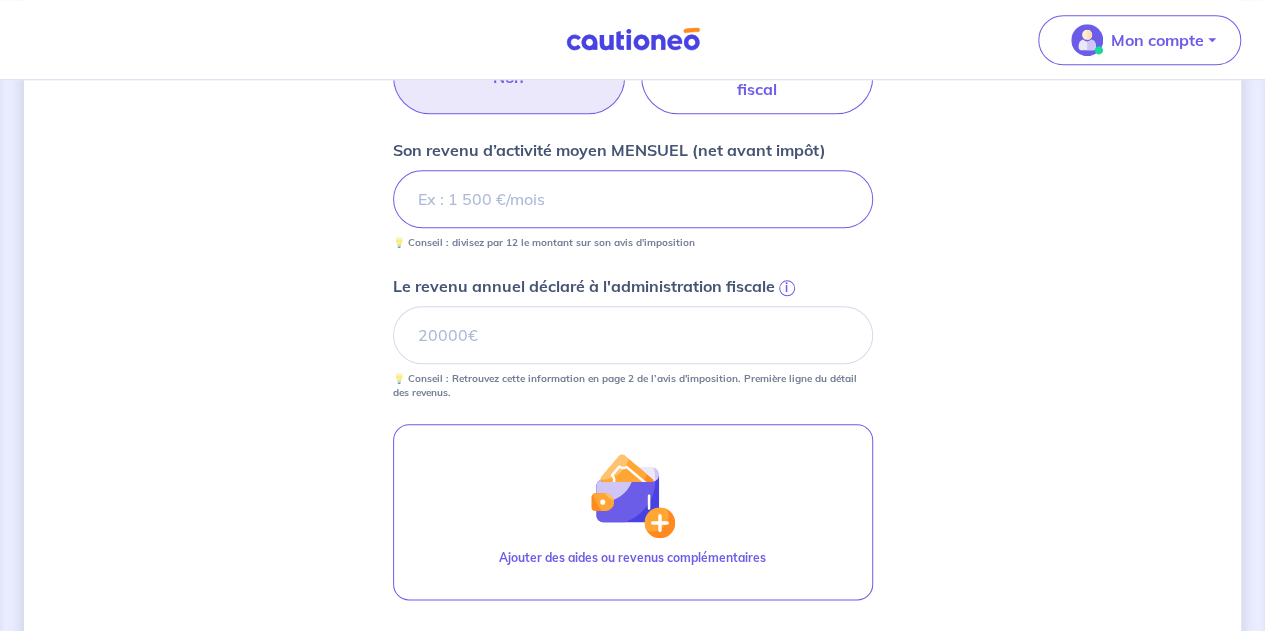 scroll, scrollTop: 873, scrollLeft: 0, axis: vertical 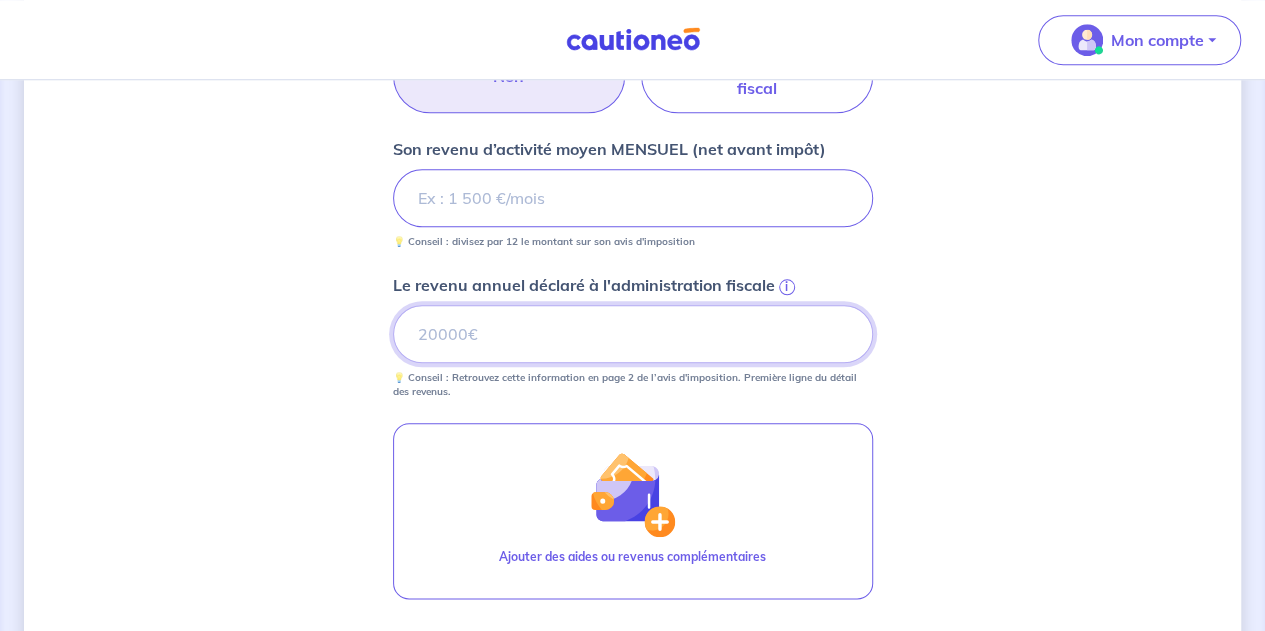 click on "Le revenu annuel déclaré à l'administration fiscale i" at bounding box center (633, 334) 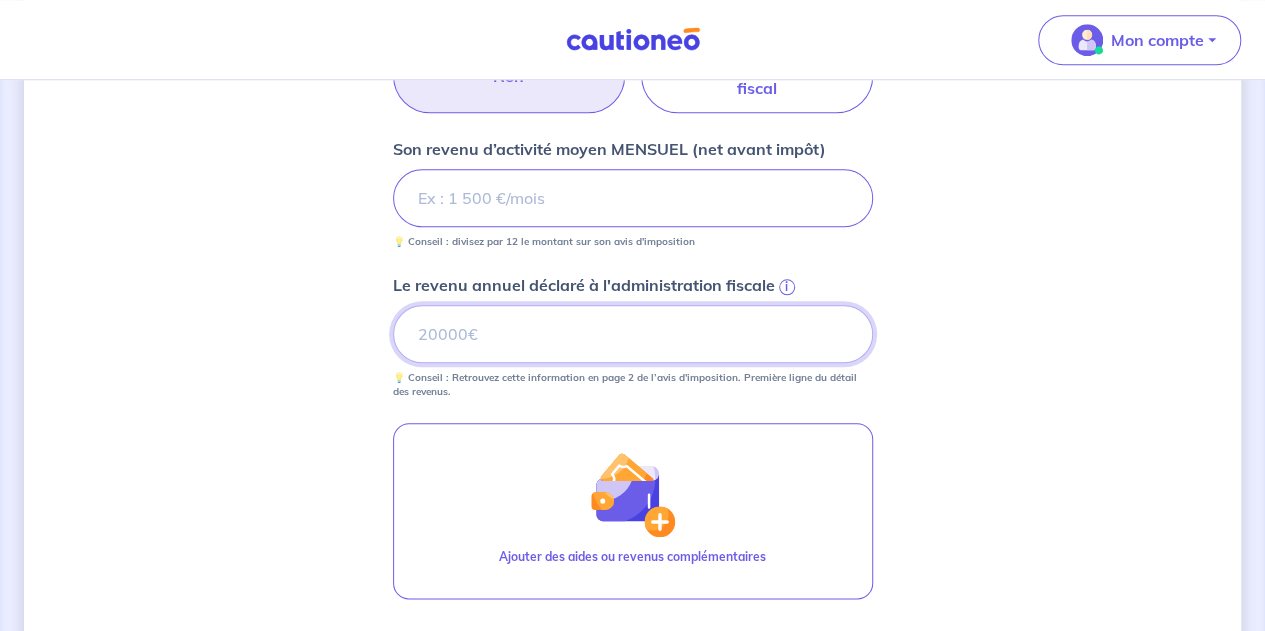 type on "[NUMBER]" 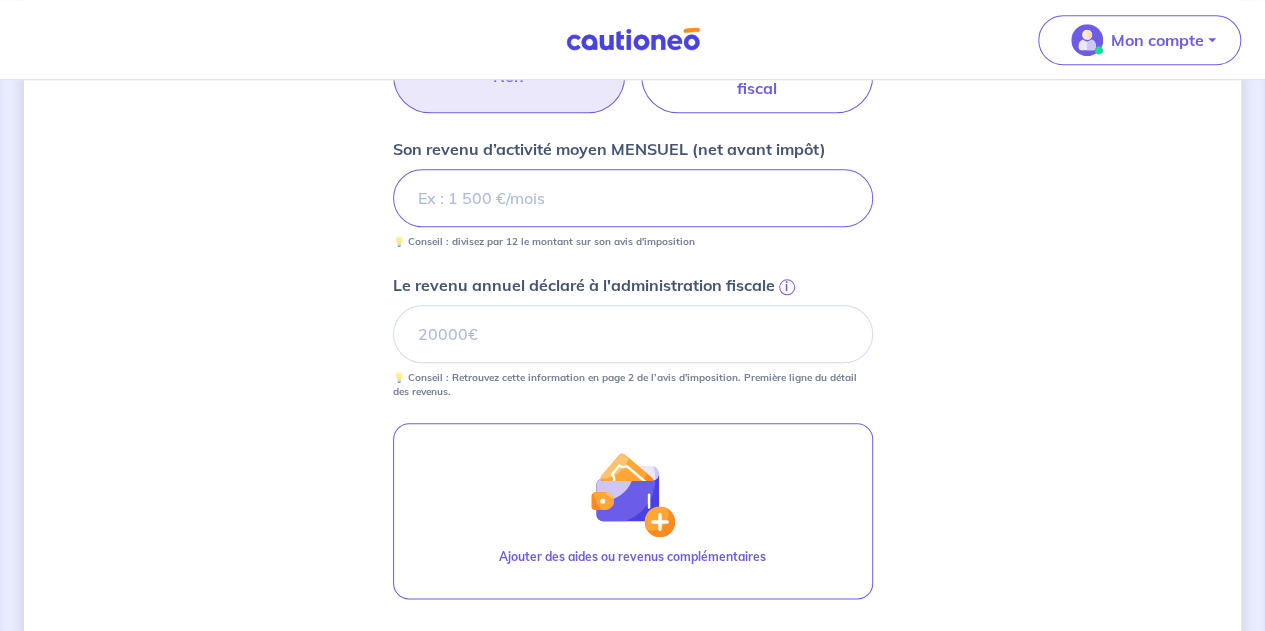 click on "Concernant vos locataires 💡 Pour info : nous acceptons les personnes seules, les couples (mariés, pacsés, en concubinage) et la colocation. Locataire 1 Son prénom [FIRST] Son nom [LAST] Sa situation professionnelle Profession libérale Votre locataire peut-il justifier d’au moins 1 exercice fiscal ? Non Oui, il a 1 exercice fiscal Son revenu d’activité moyen MENSUEL (net avant impôt) [NUMBER] 💡 Conseil : divisez par 12 le montant sur son avis d'imposition Le revenu annuel déclaré à l'administration fiscale i [NUMBER] 💡 Conseil : Retrouvez cette information en page 2 de l’avis d'imposition. Première ligne du détail des revenus. Ajouter des aides ou revenus complémentaires Étape Précédente Précédent Je valide Je valide" at bounding box center (632, 65) 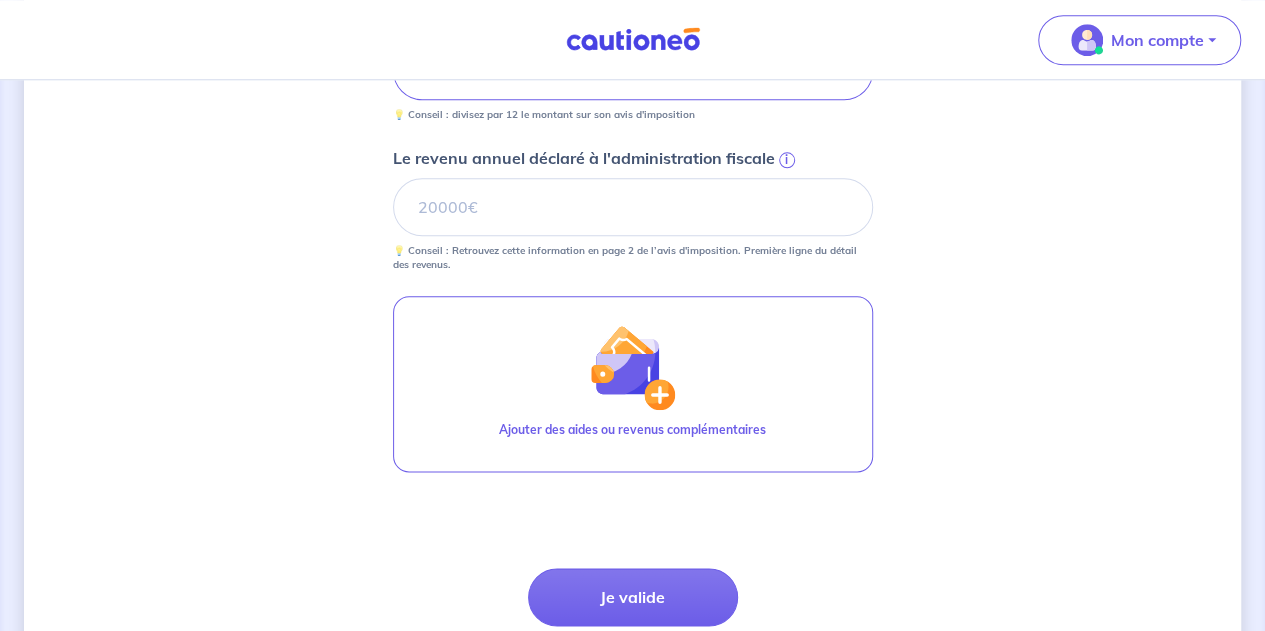 scroll, scrollTop: 1159, scrollLeft: 0, axis: vertical 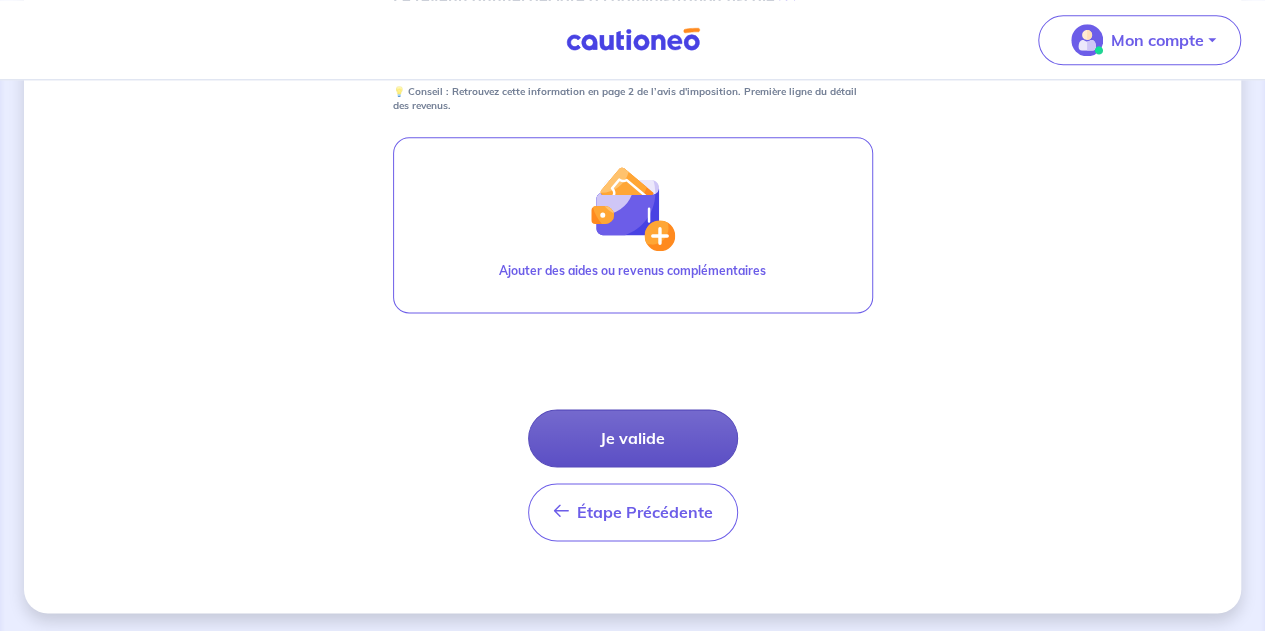 click on "Je valide" at bounding box center [633, 438] 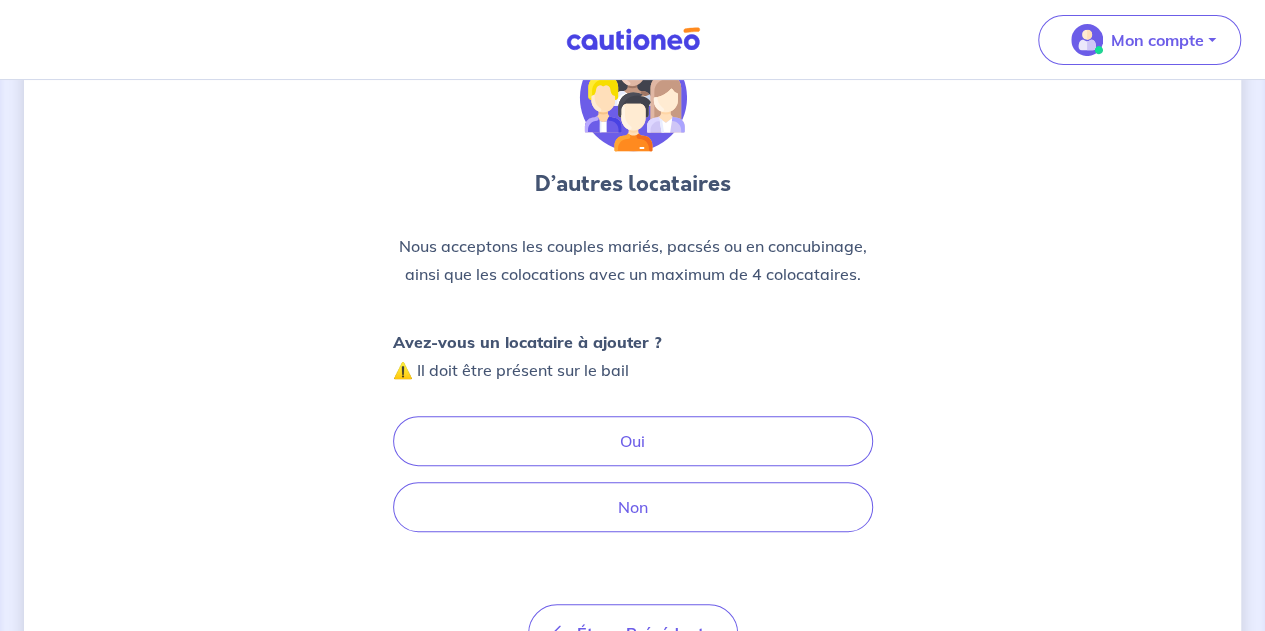 scroll, scrollTop: 0, scrollLeft: 0, axis: both 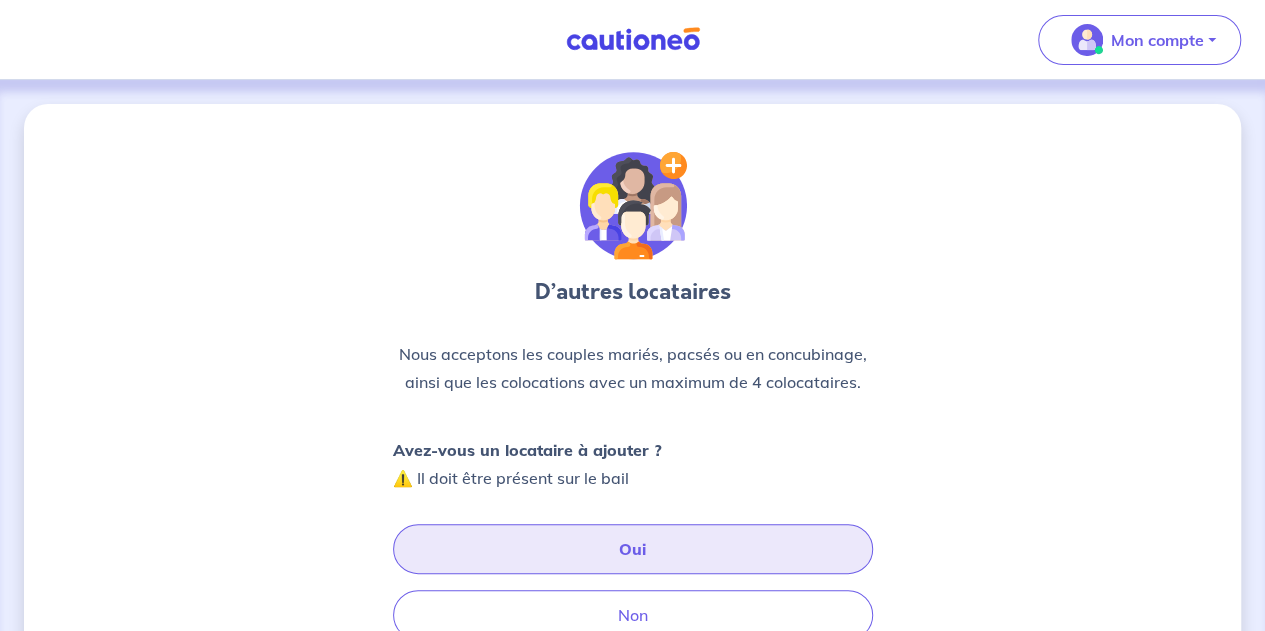 click on "Oui" at bounding box center [633, 549] 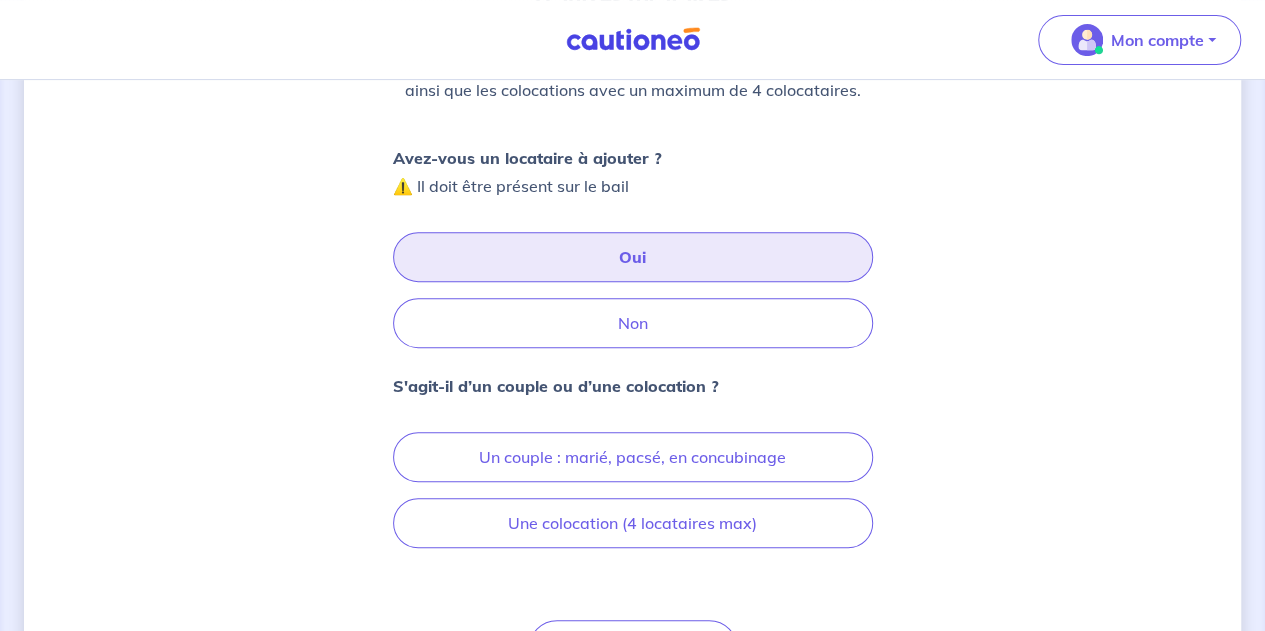 scroll, scrollTop: 293, scrollLeft: 0, axis: vertical 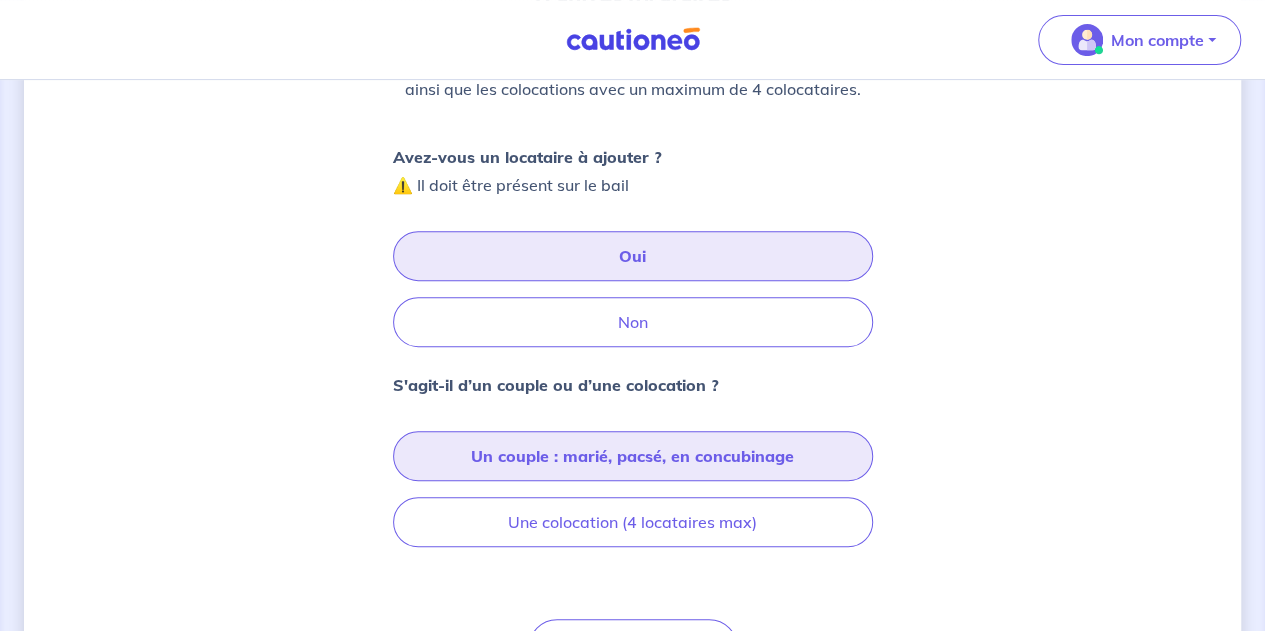 click on "Un couple : marié, pacsé, en concubinage" at bounding box center (633, 456) 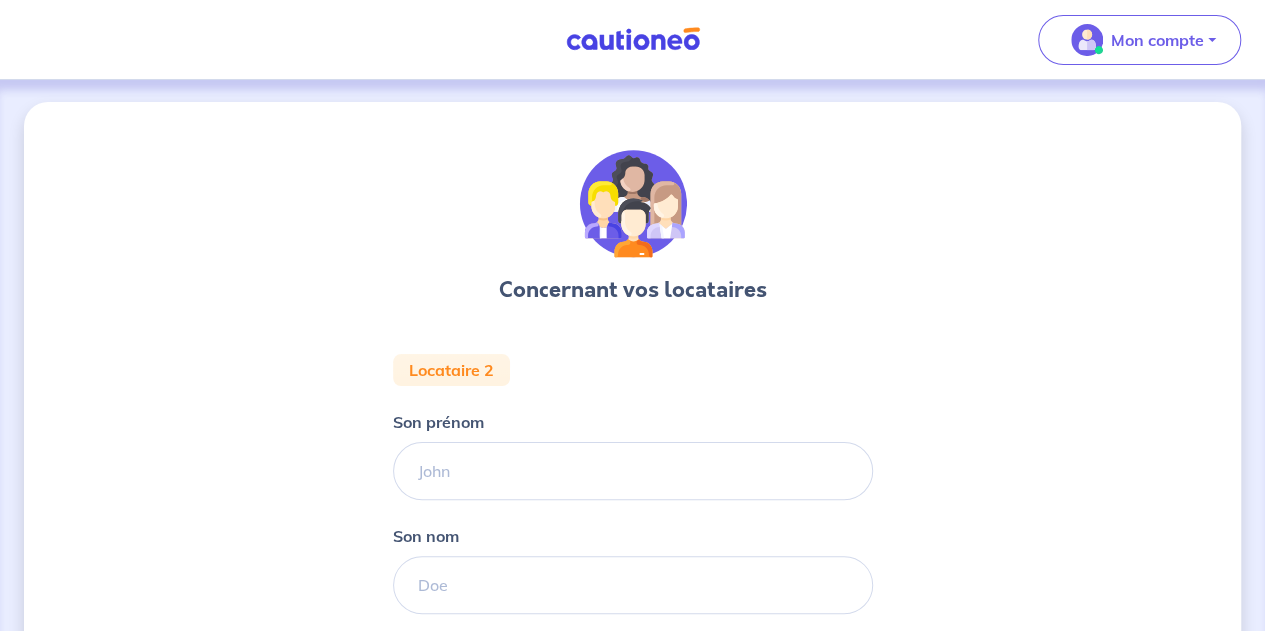 scroll, scrollTop: 3, scrollLeft: 0, axis: vertical 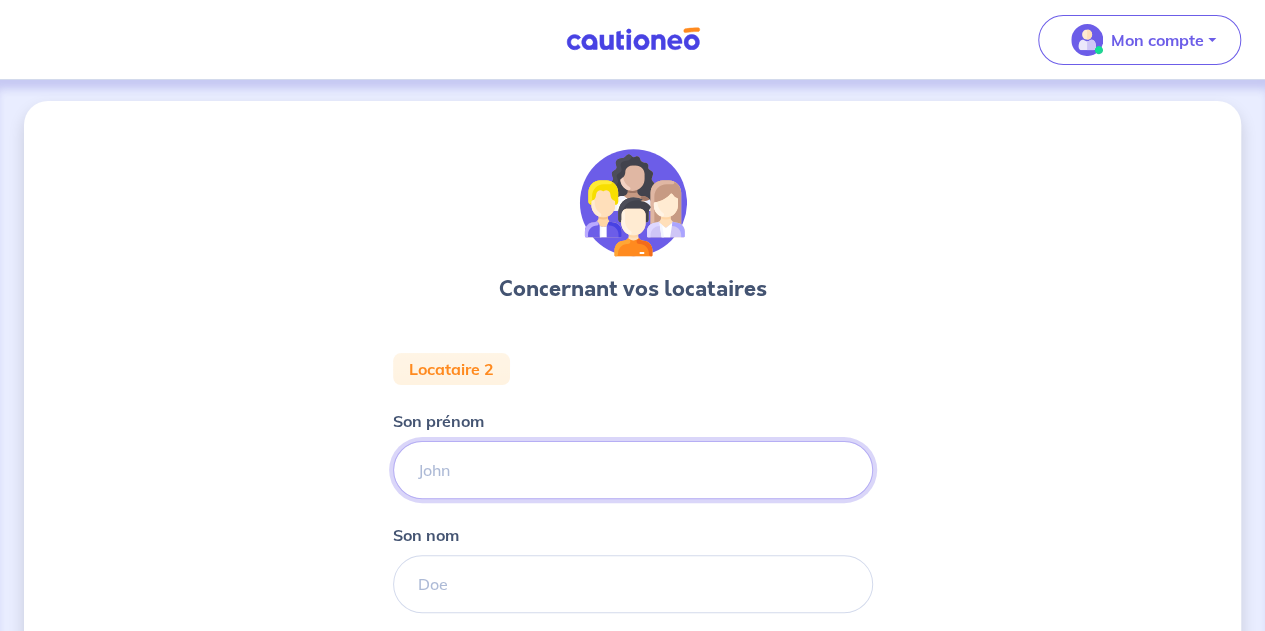 click on "Son prénom" at bounding box center [633, 470] 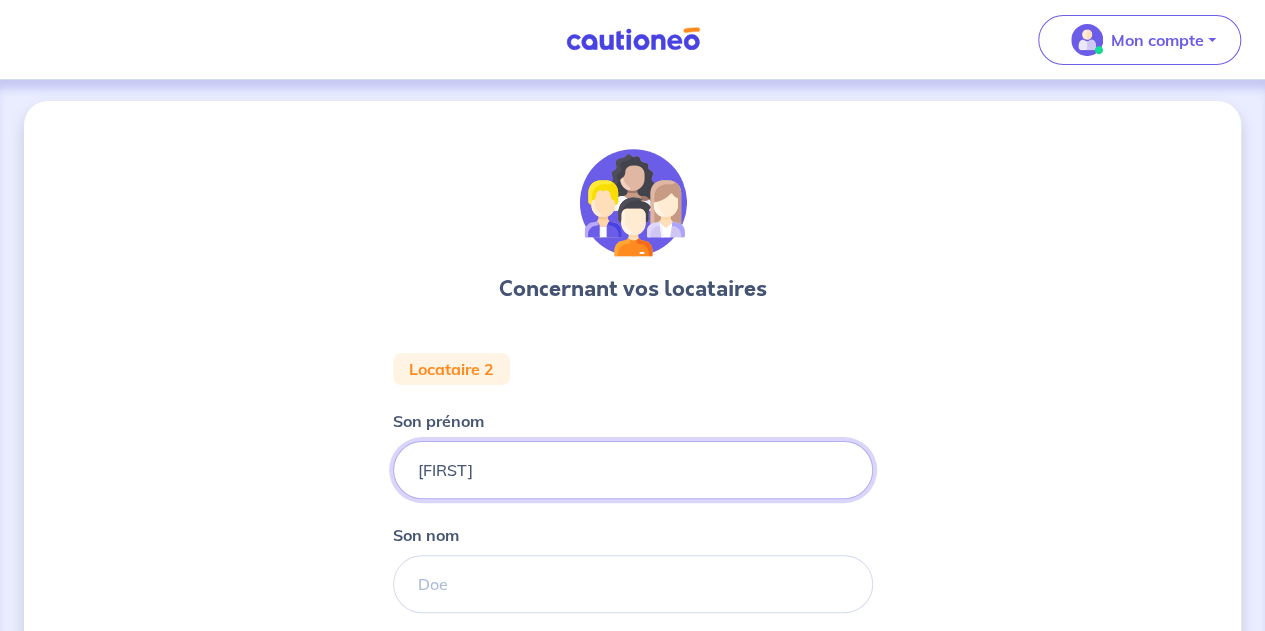 type on "[FIRST]" 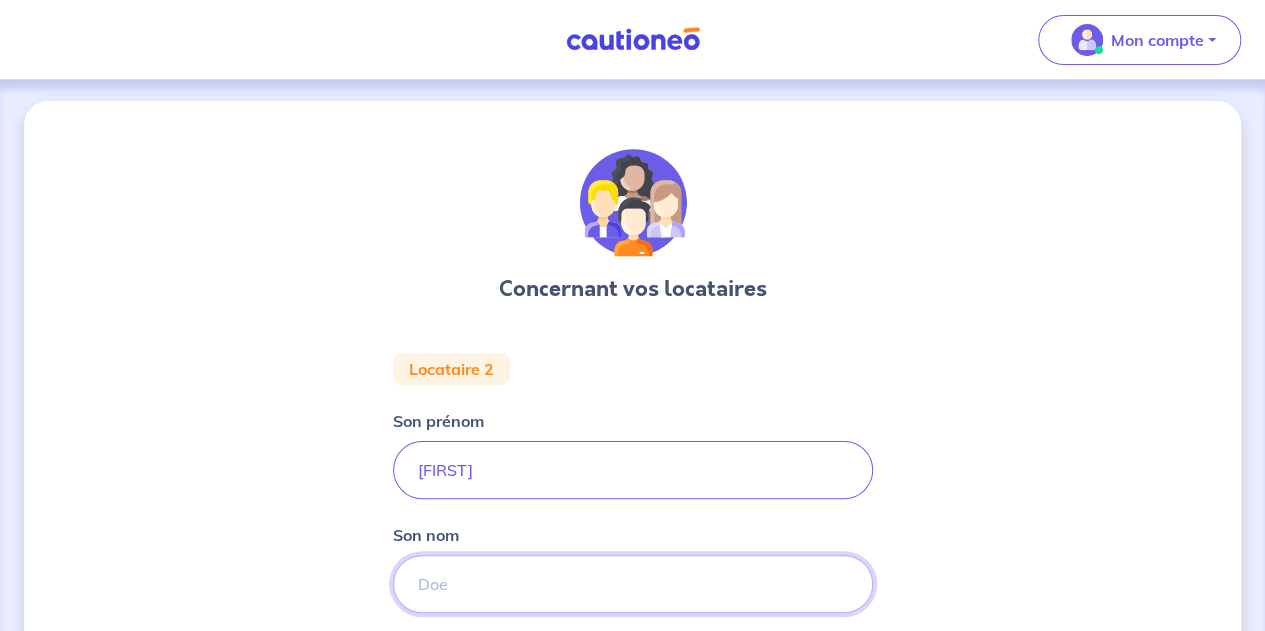click on "Son nom" at bounding box center (633, 584) 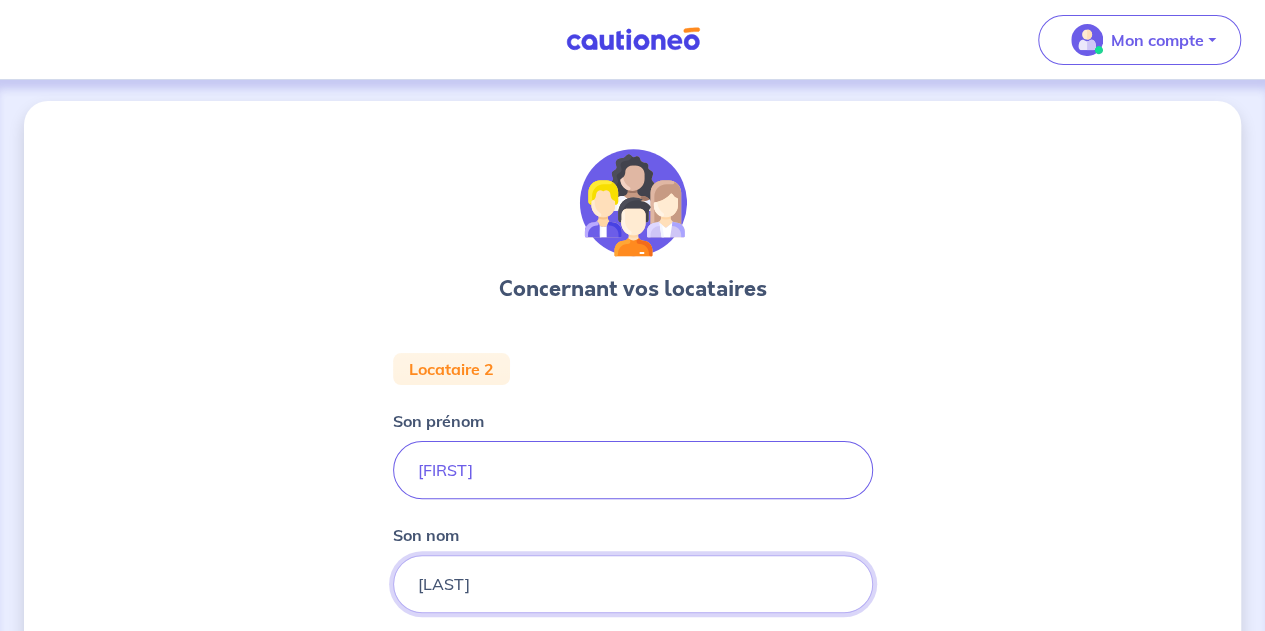 type on "[LAST]" 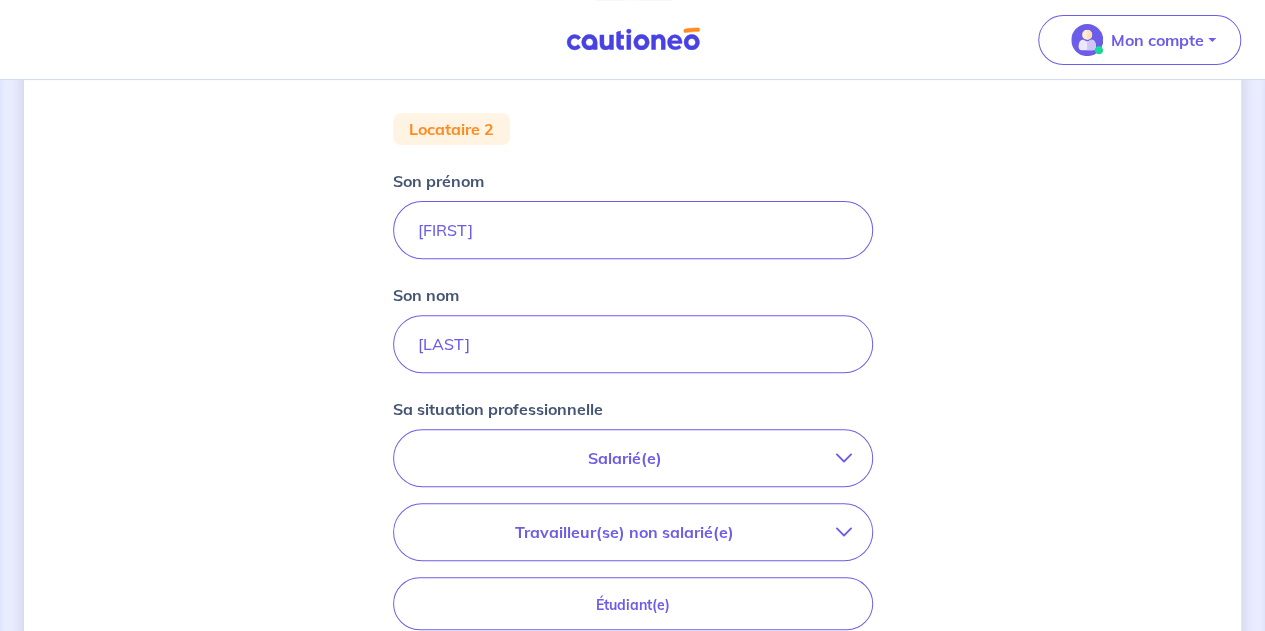 scroll, scrollTop: 252, scrollLeft: 0, axis: vertical 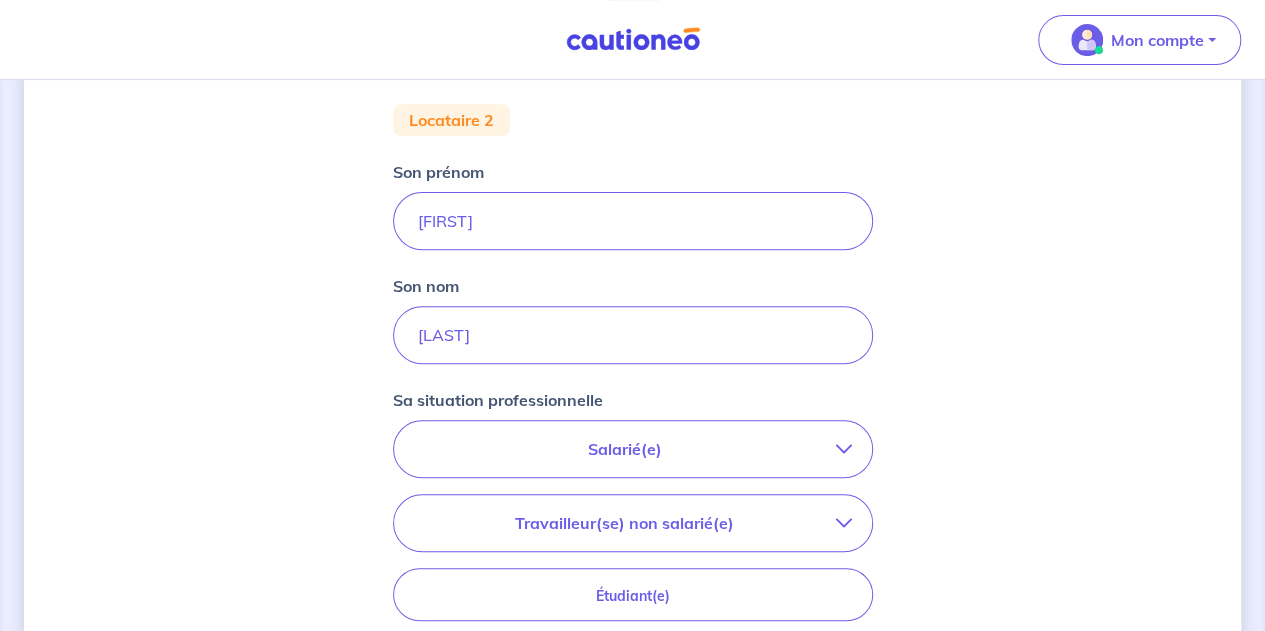 click on "Salarié(e)" at bounding box center (625, 449) 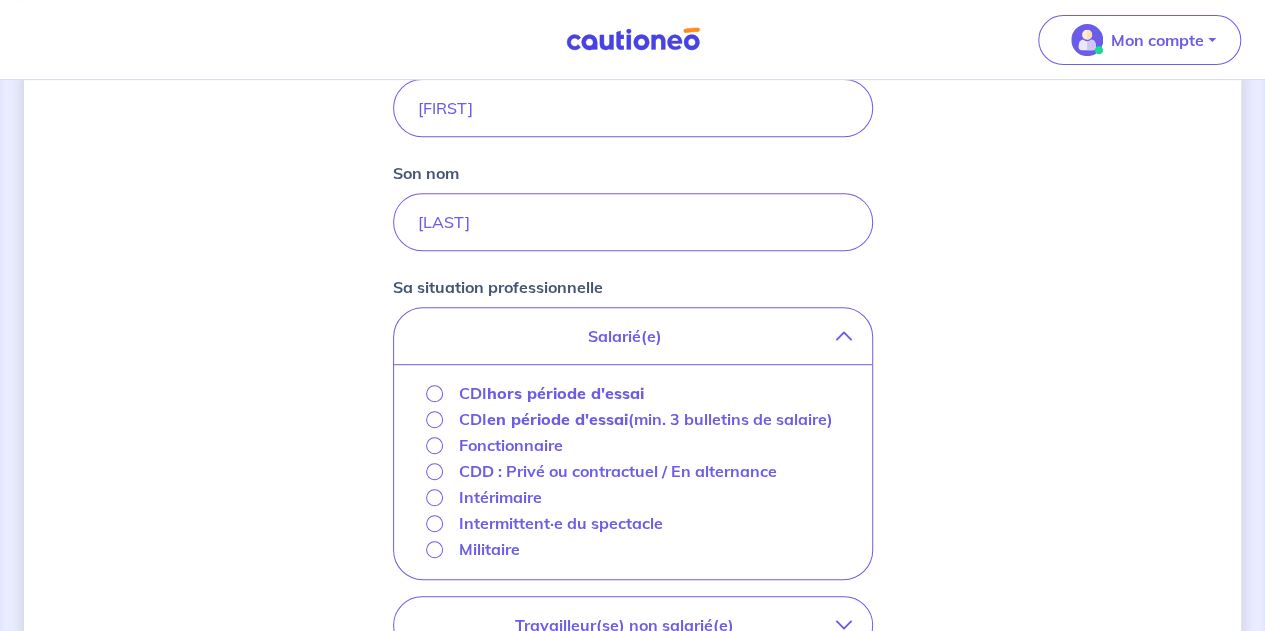 scroll, scrollTop: 367, scrollLeft: 0, axis: vertical 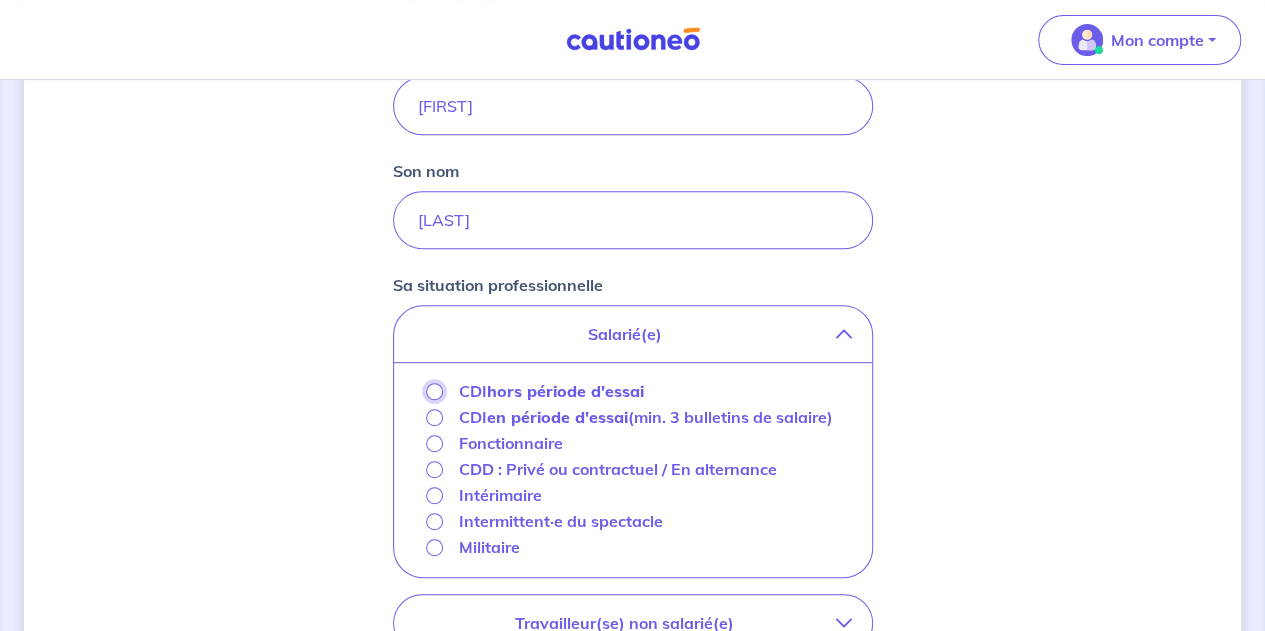 click on "CDI  hors période d'essai" at bounding box center [434, 391] 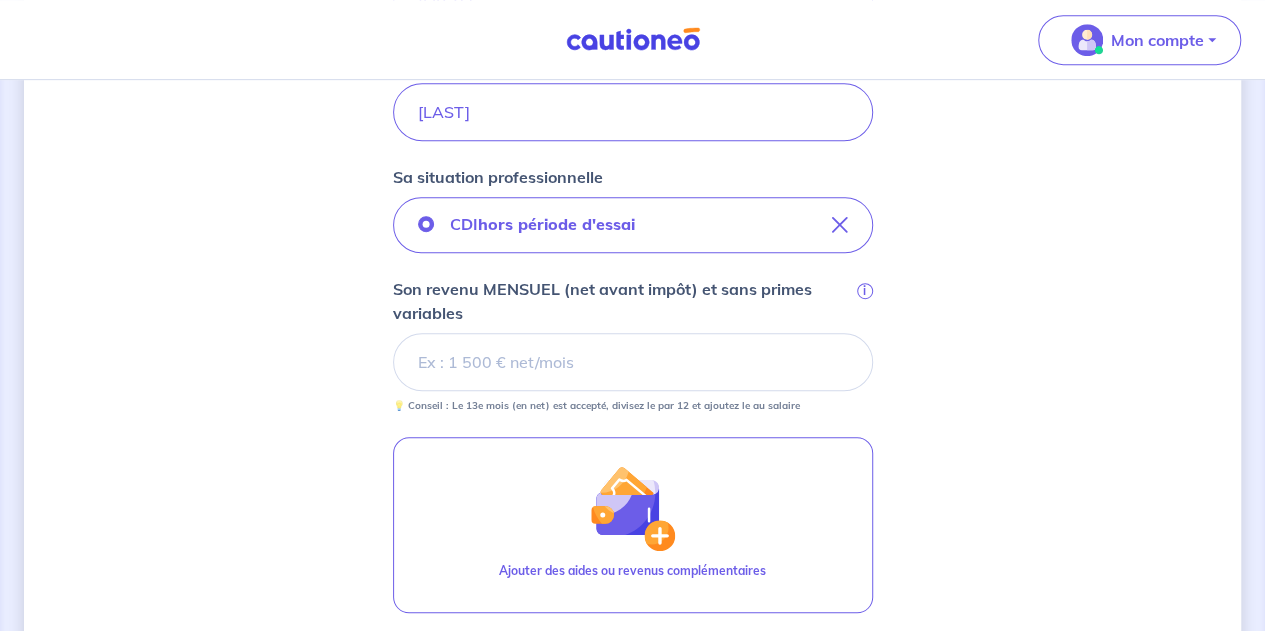 scroll, scrollTop: 477, scrollLeft: 0, axis: vertical 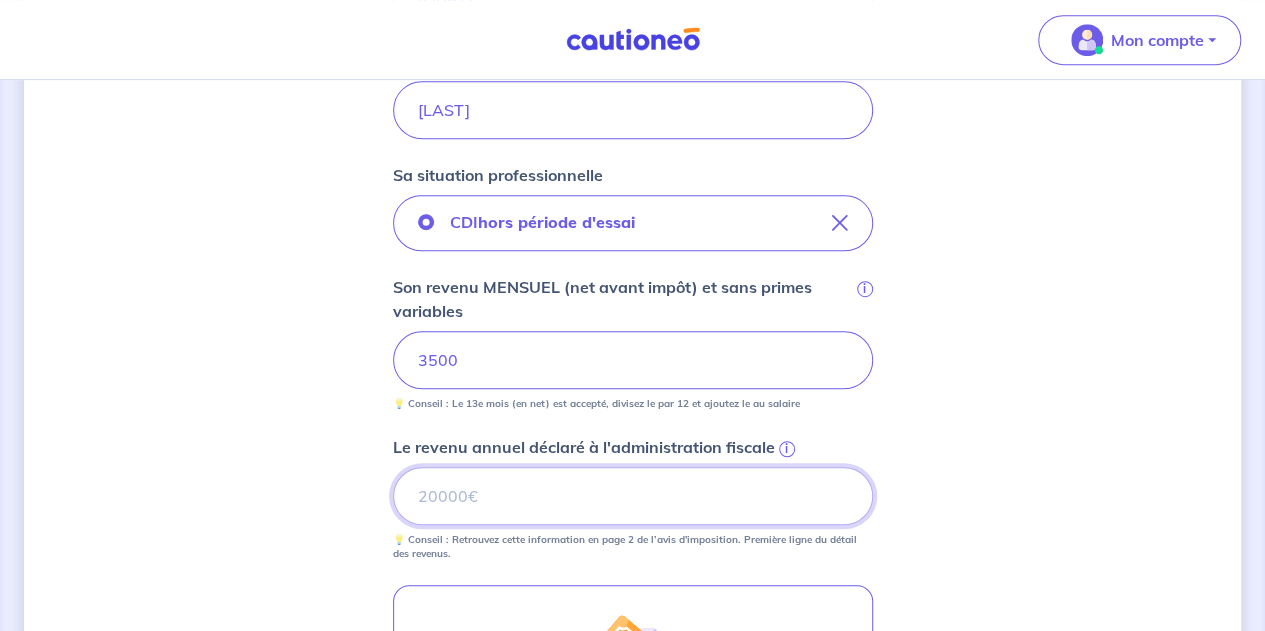 click on "Le revenu annuel déclaré à l'administration fiscale i" at bounding box center (633, 496) 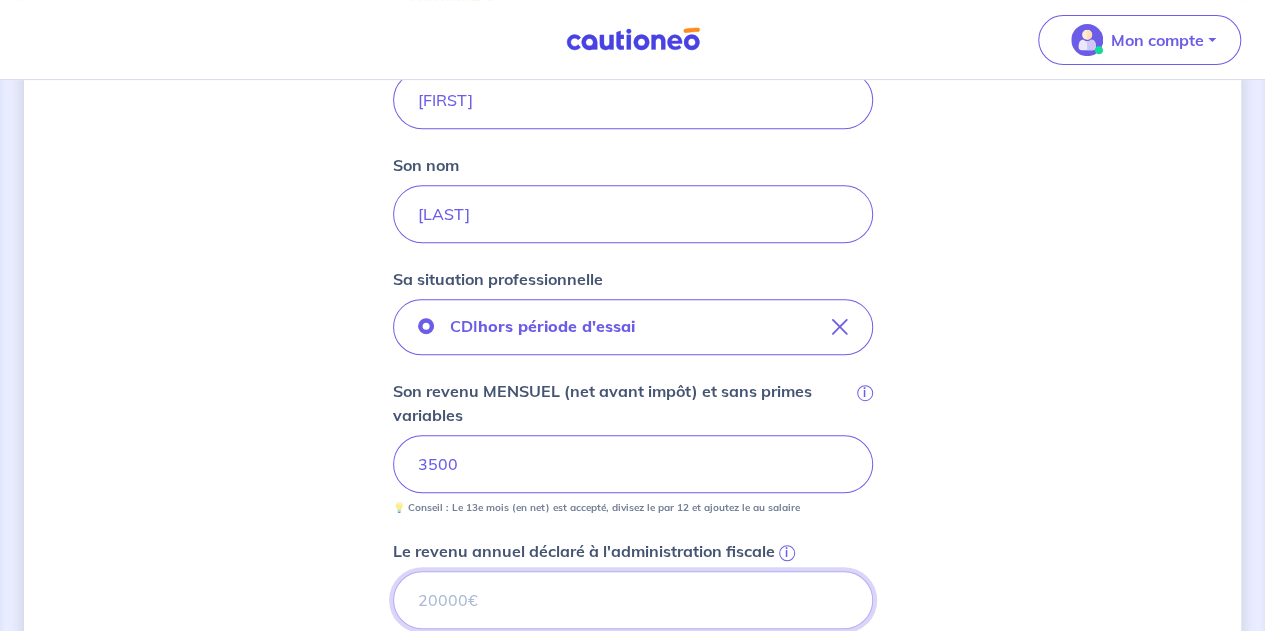 scroll, scrollTop: 379, scrollLeft: 0, axis: vertical 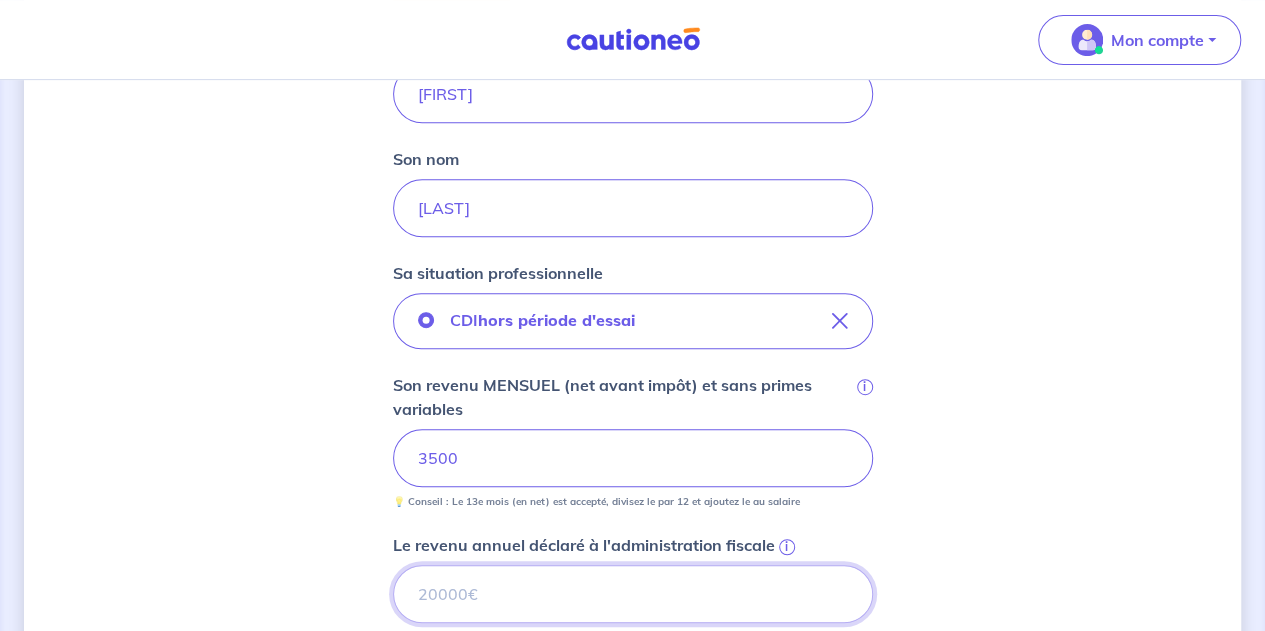 type on "[NUMBER]" 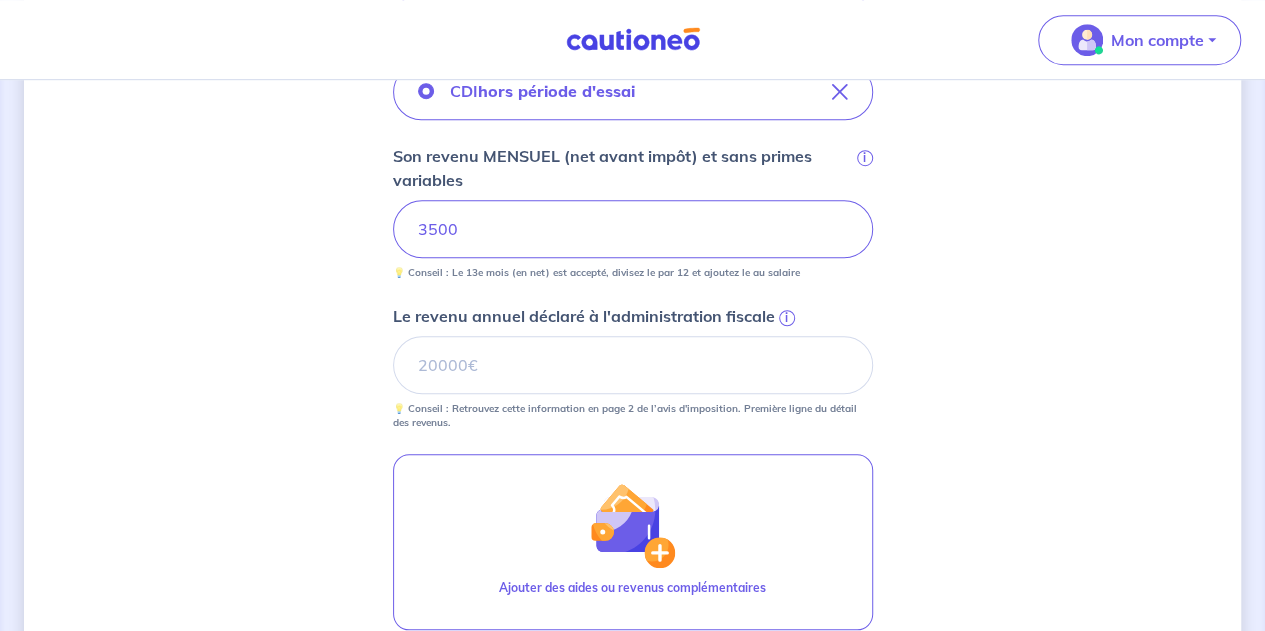 scroll, scrollTop: 609, scrollLeft: 0, axis: vertical 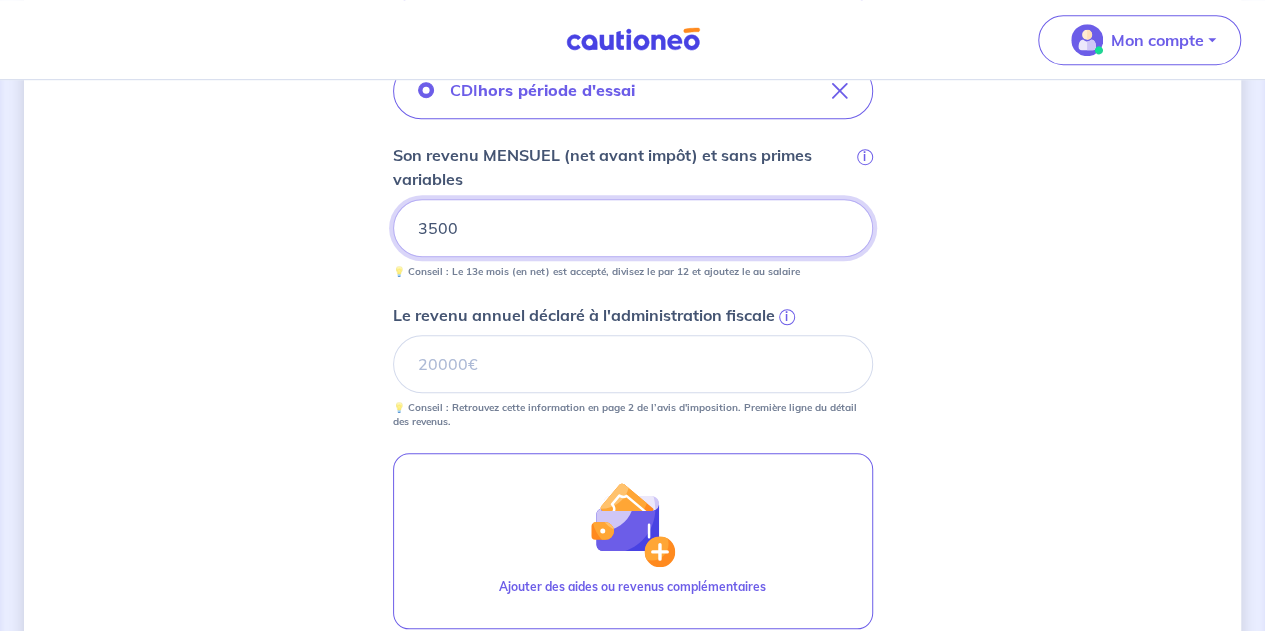 drag, startPoint x: 512, startPoint y: 213, endPoint x: 424, endPoint y: 222, distance: 88.45903 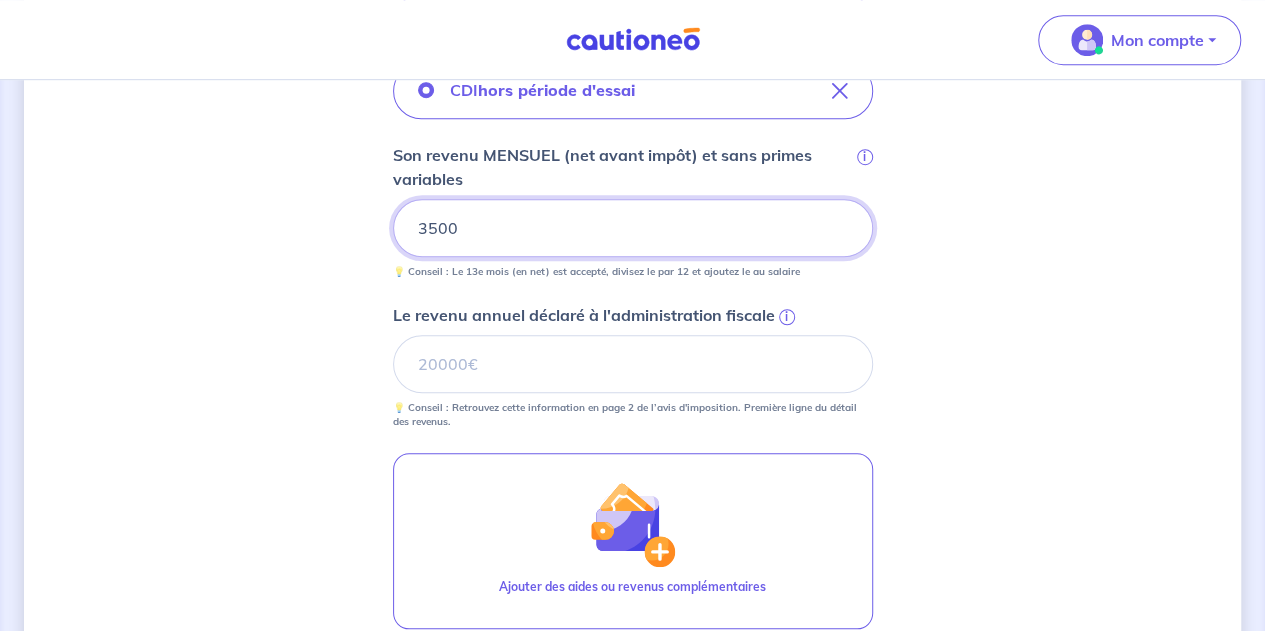 click on "3500" at bounding box center (633, 228) 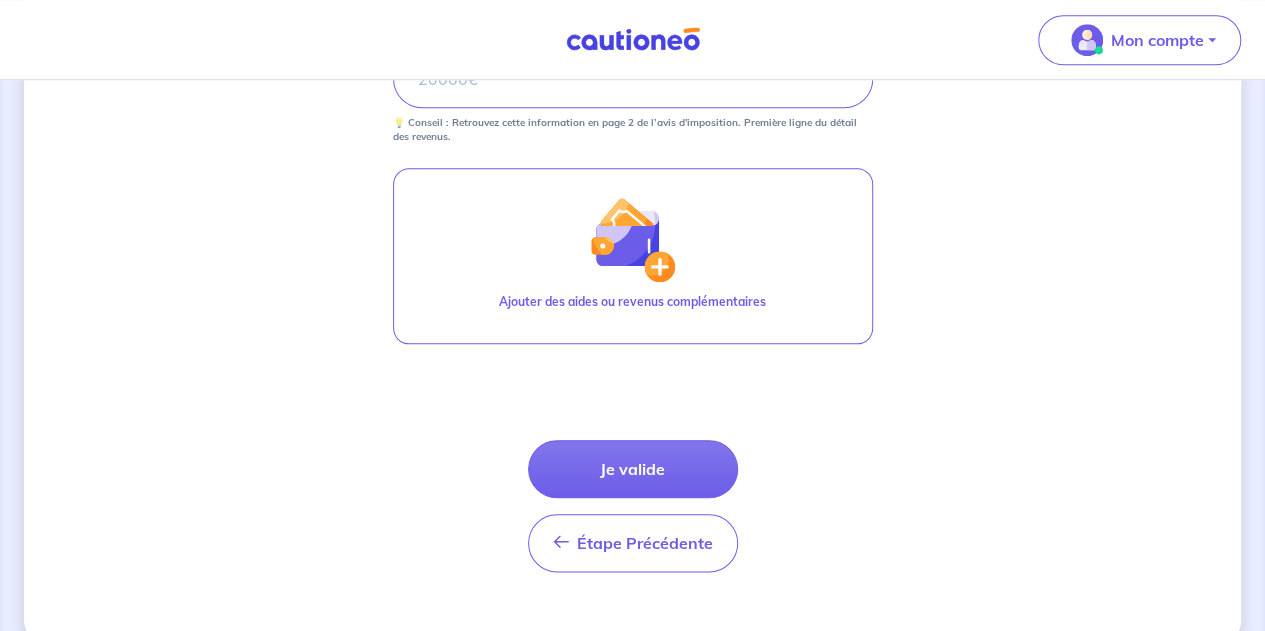 scroll, scrollTop: 900, scrollLeft: 0, axis: vertical 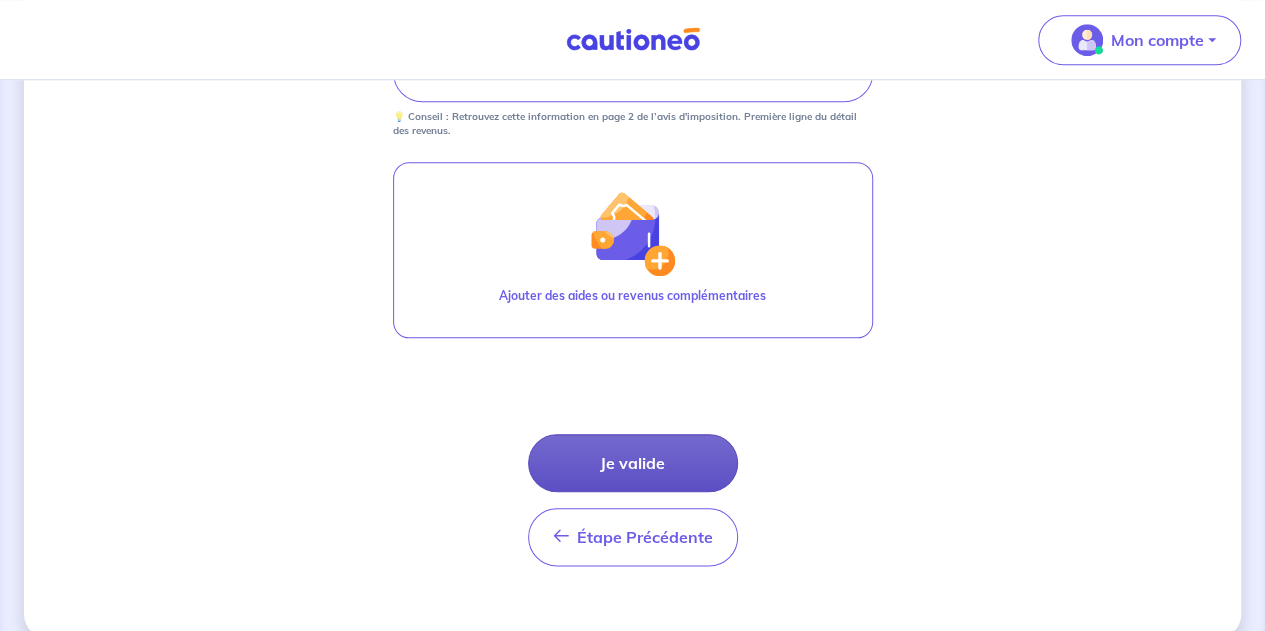 click on "Je valide" at bounding box center (633, 463) 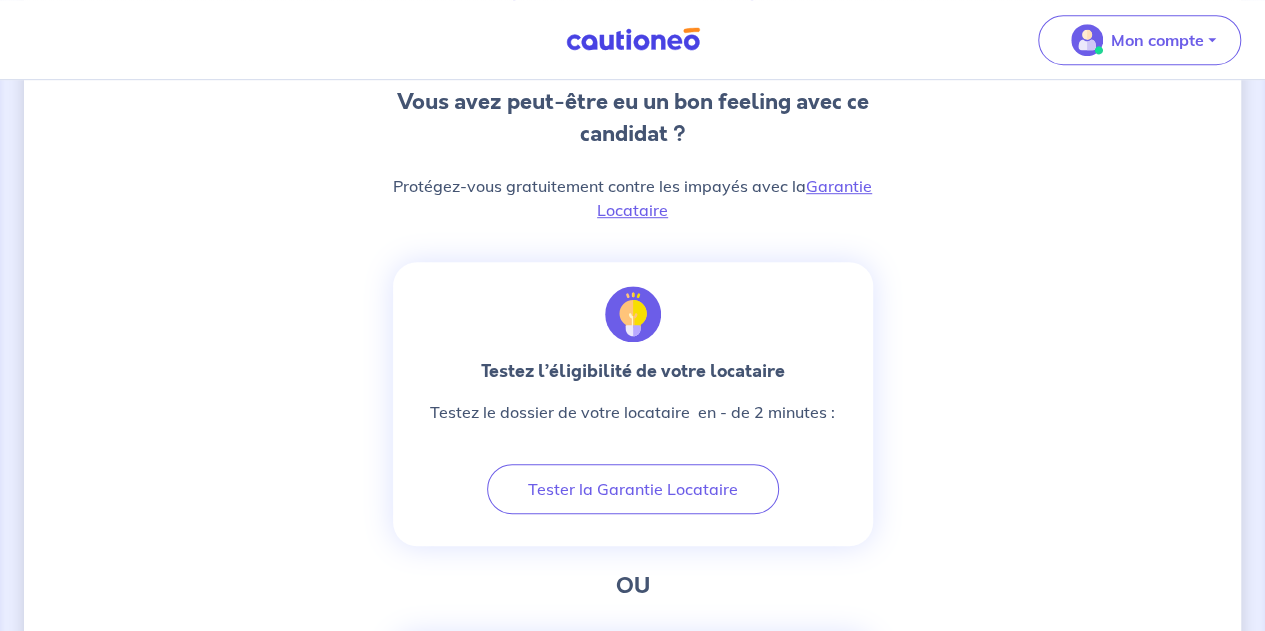 scroll, scrollTop: 541, scrollLeft: 0, axis: vertical 